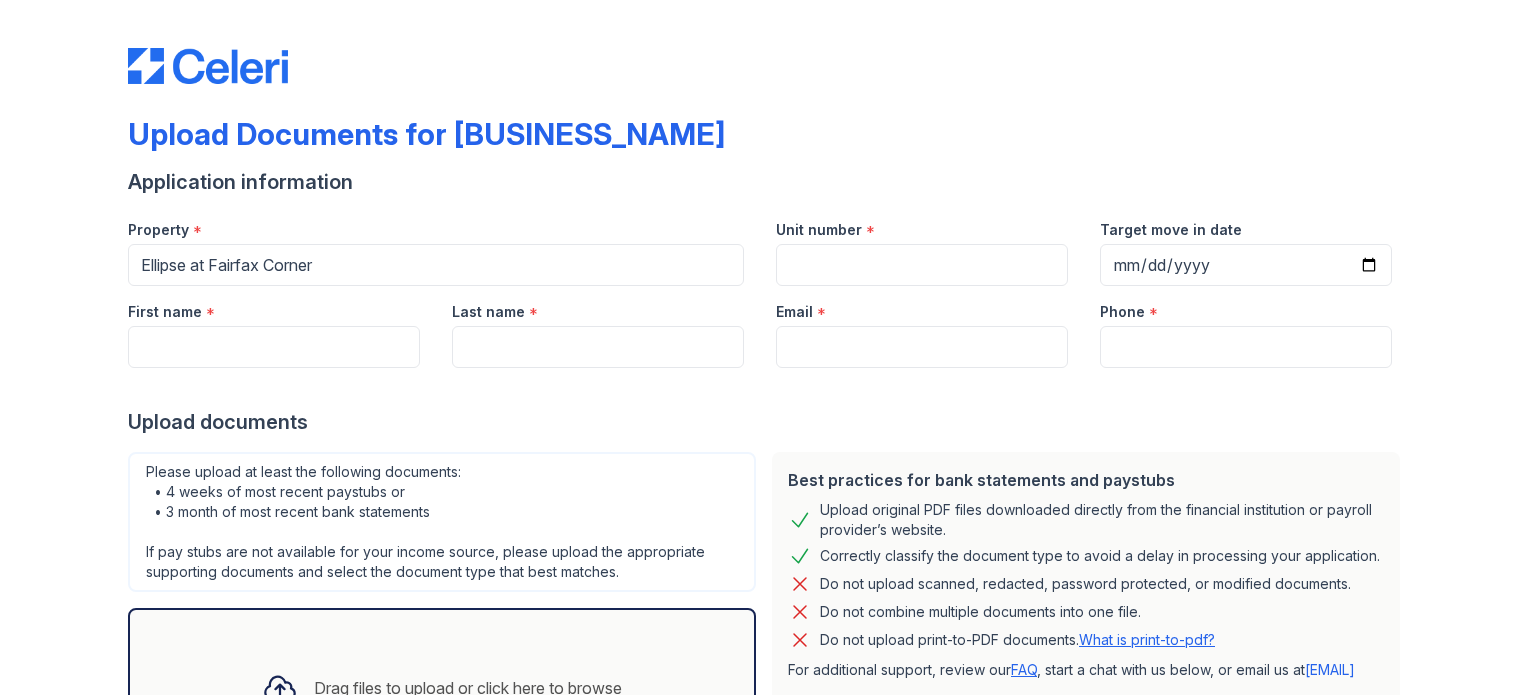 scroll, scrollTop: 0, scrollLeft: 0, axis: both 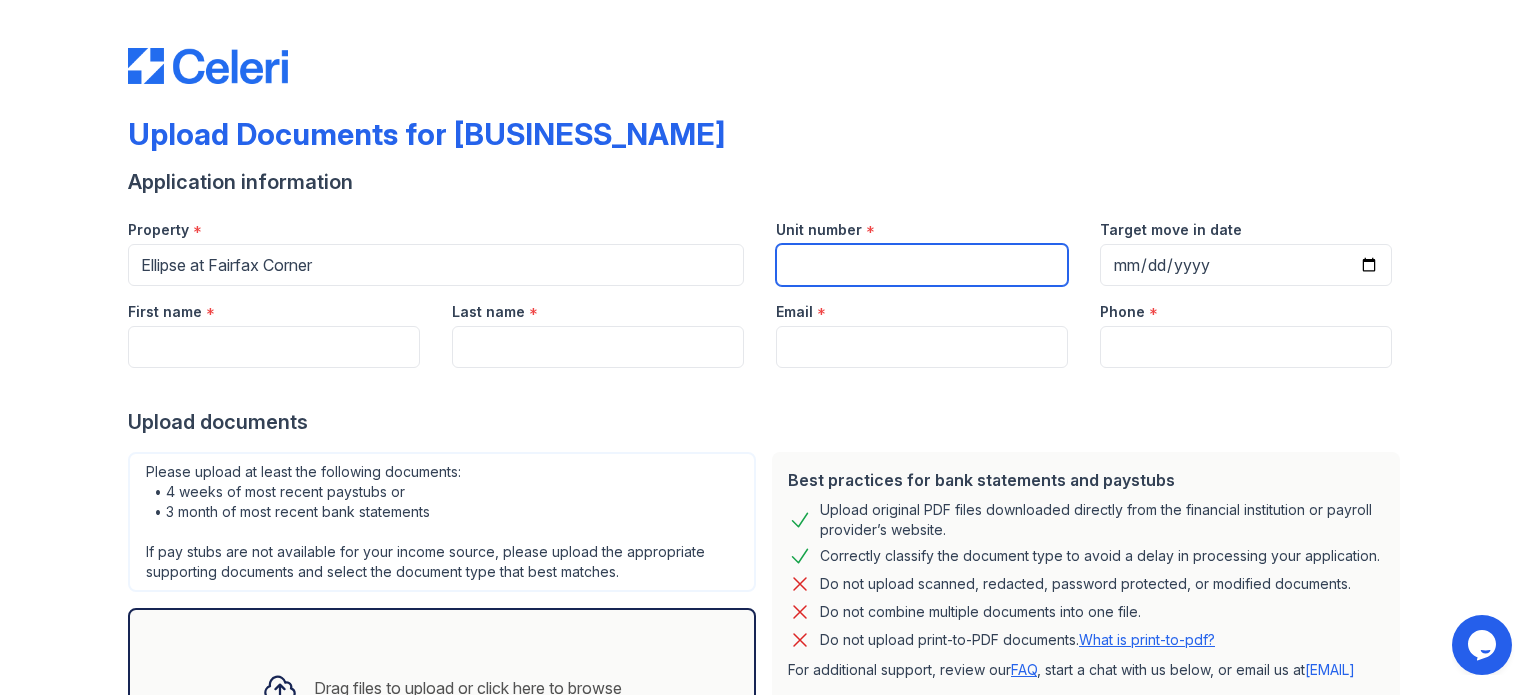 click on "Unit number" at bounding box center [922, 265] 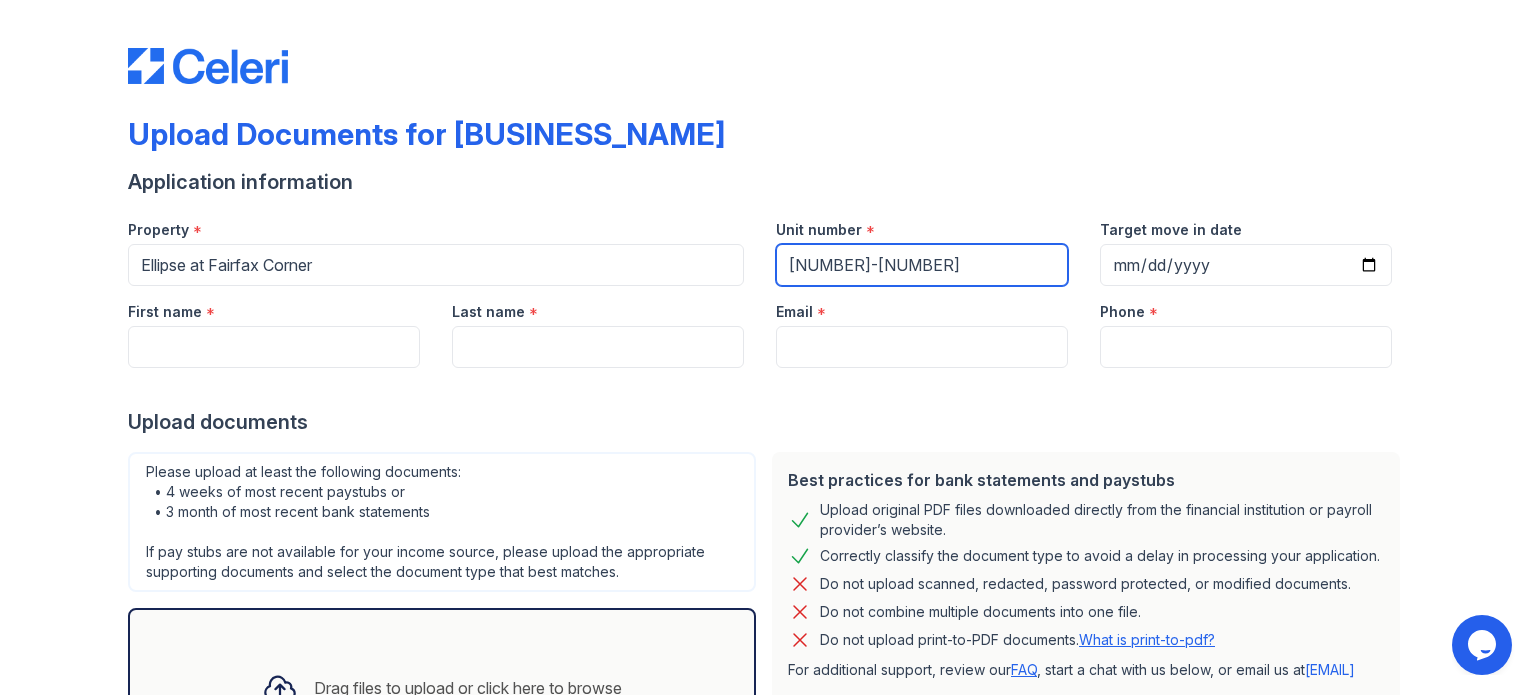 type on "[NUMBER]-[NUMBER]" 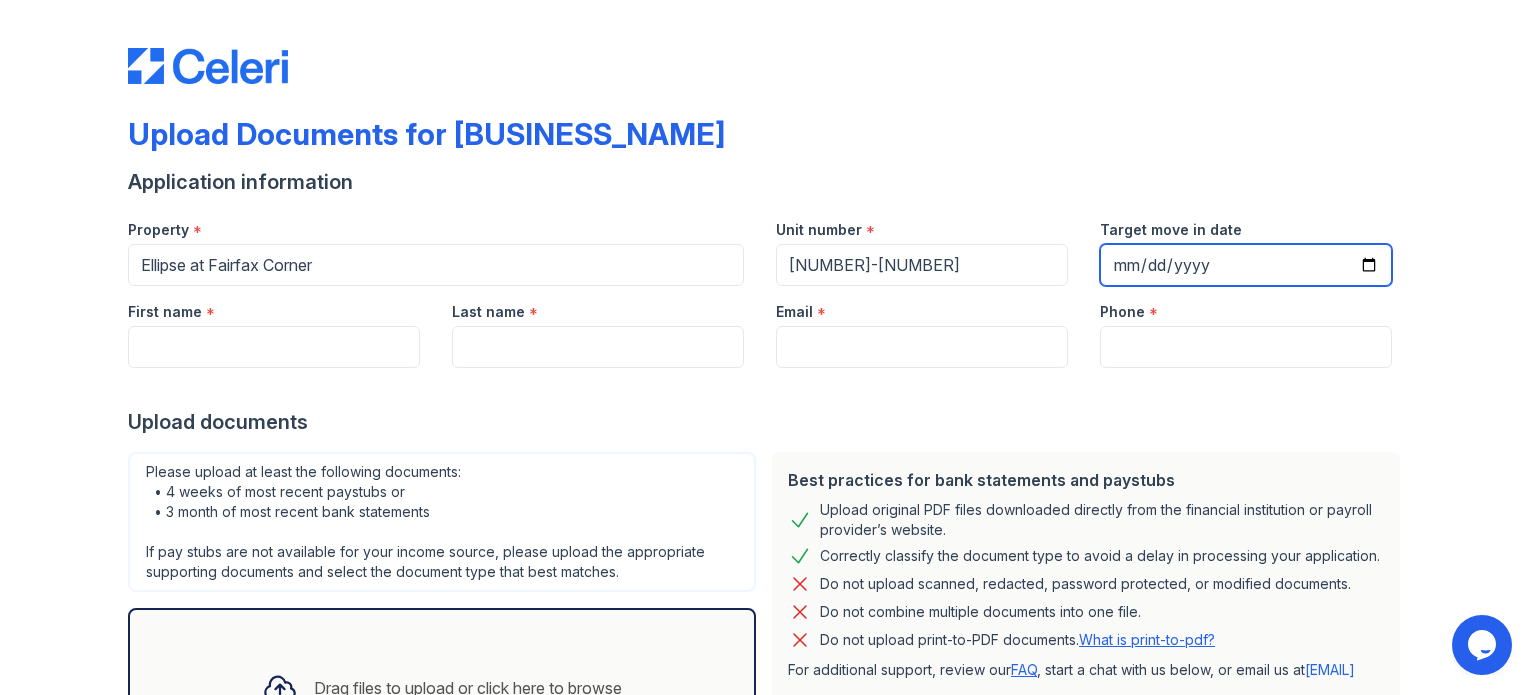 click on "Target move in date" at bounding box center (1246, 265) 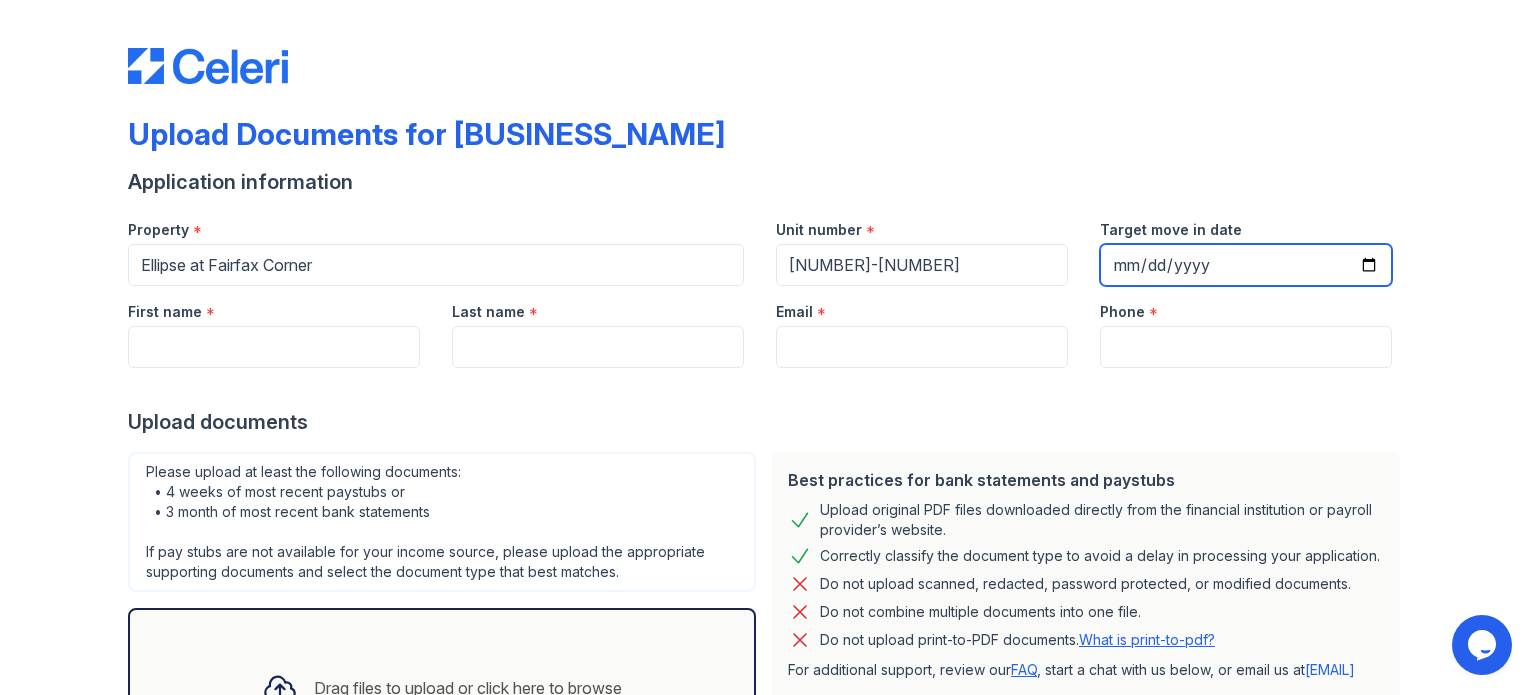 type on "[DATE]" 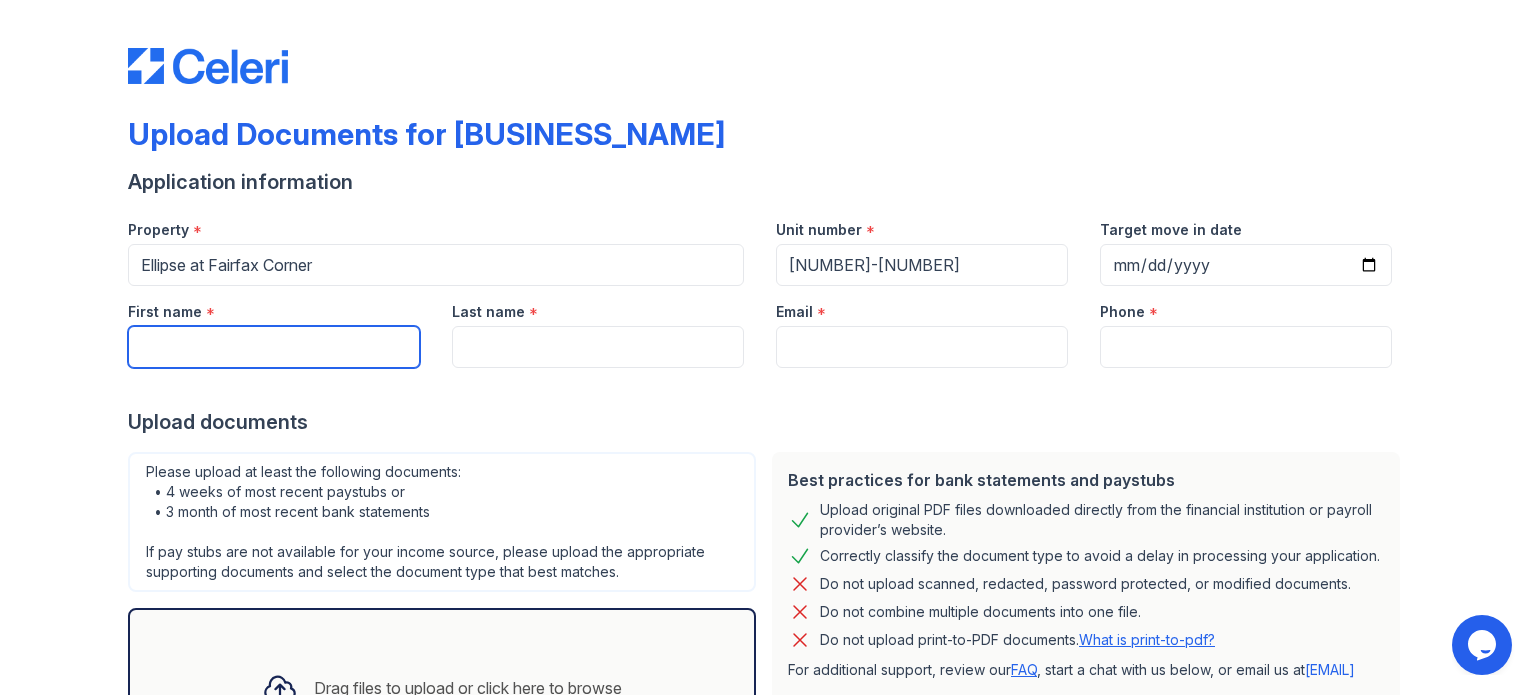 click on "First name" at bounding box center [274, 347] 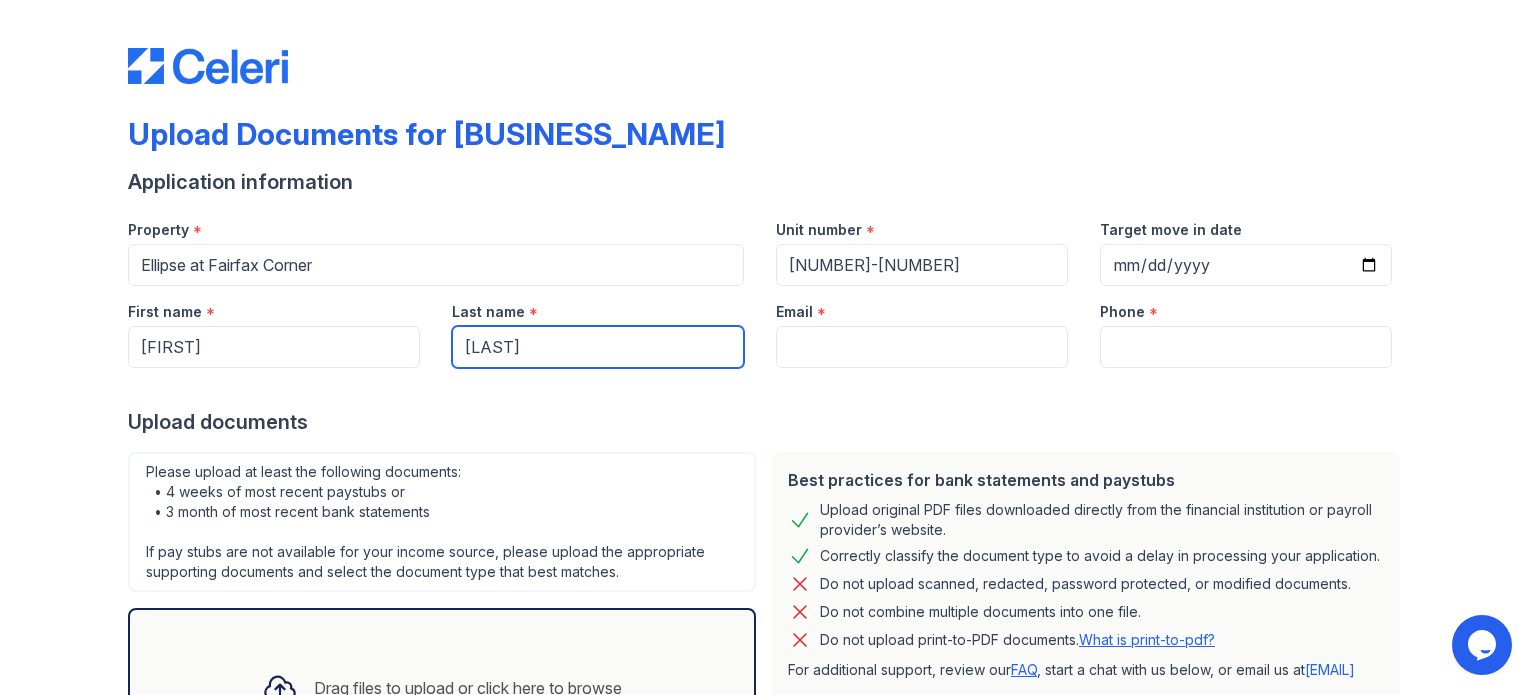 type on "[EMAIL]" 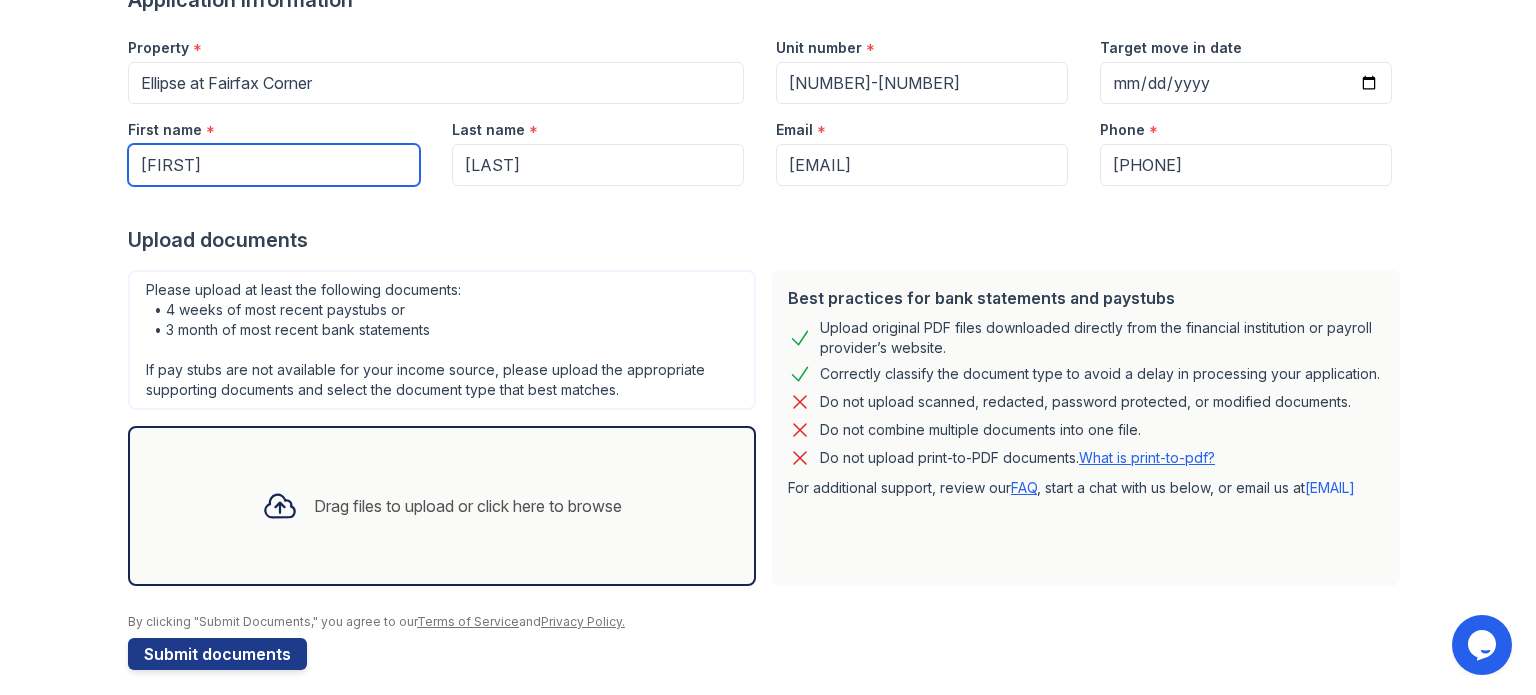 scroll, scrollTop: 195, scrollLeft: 0, axis: vertical 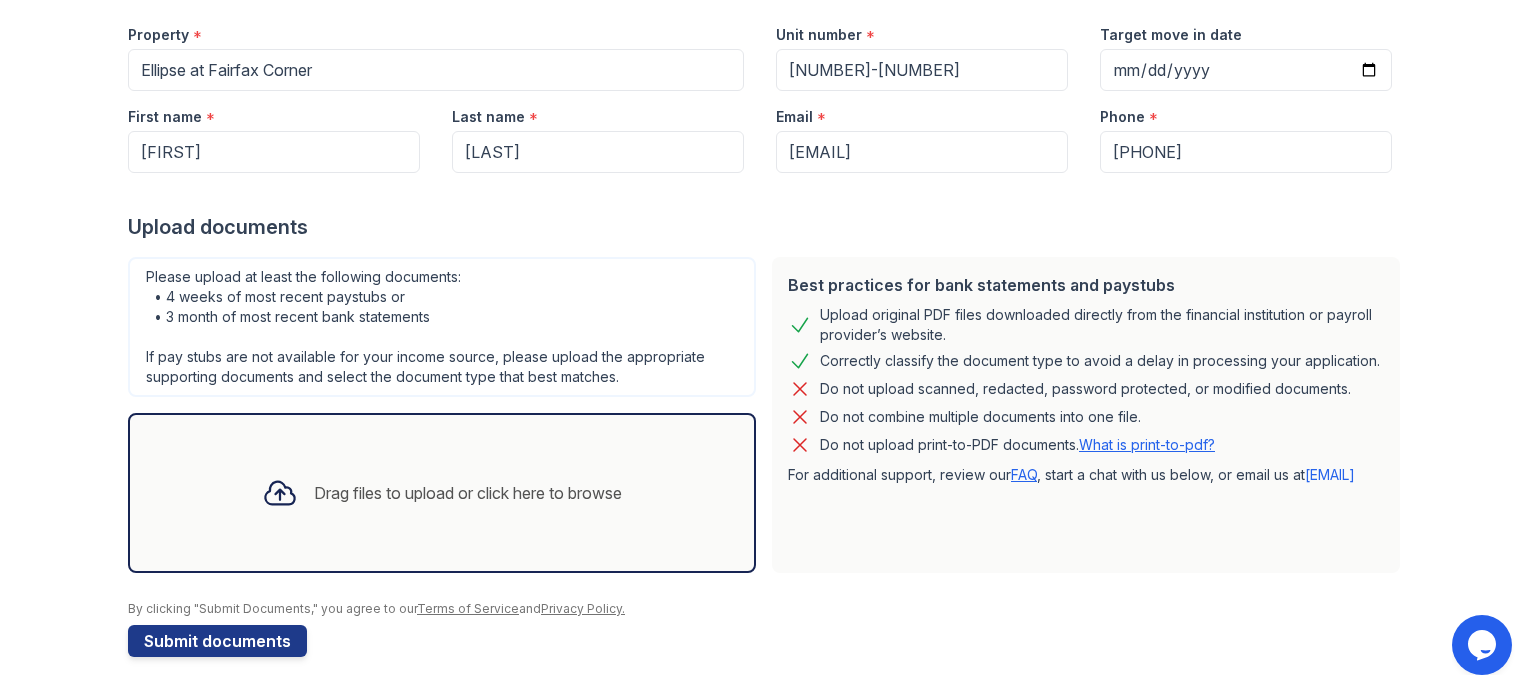 drag, startPoint x: 404, startPoint y: 495, endPoint x: 972, endPoint y: 599, distance: 577.4426 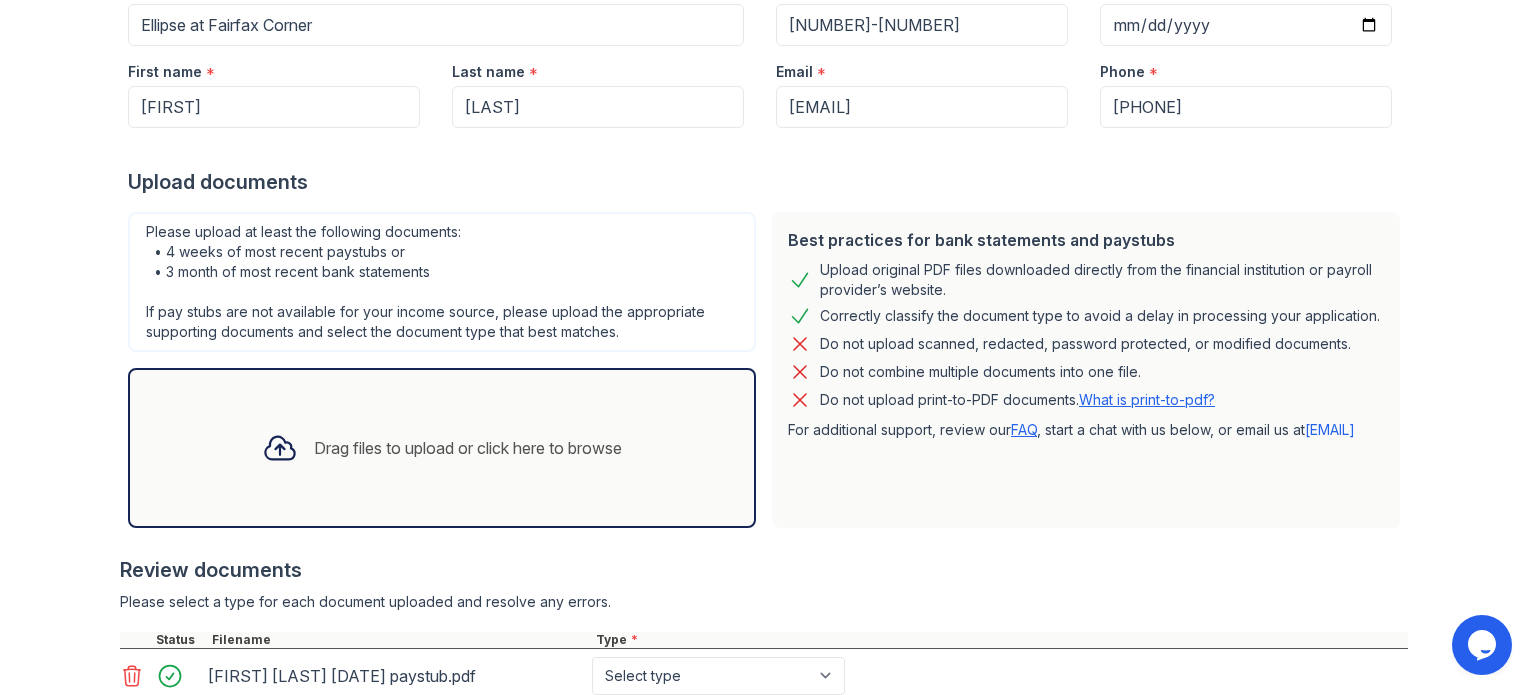 scroll, scrollTop: 249, scrollLeft: 0, axis: vertical 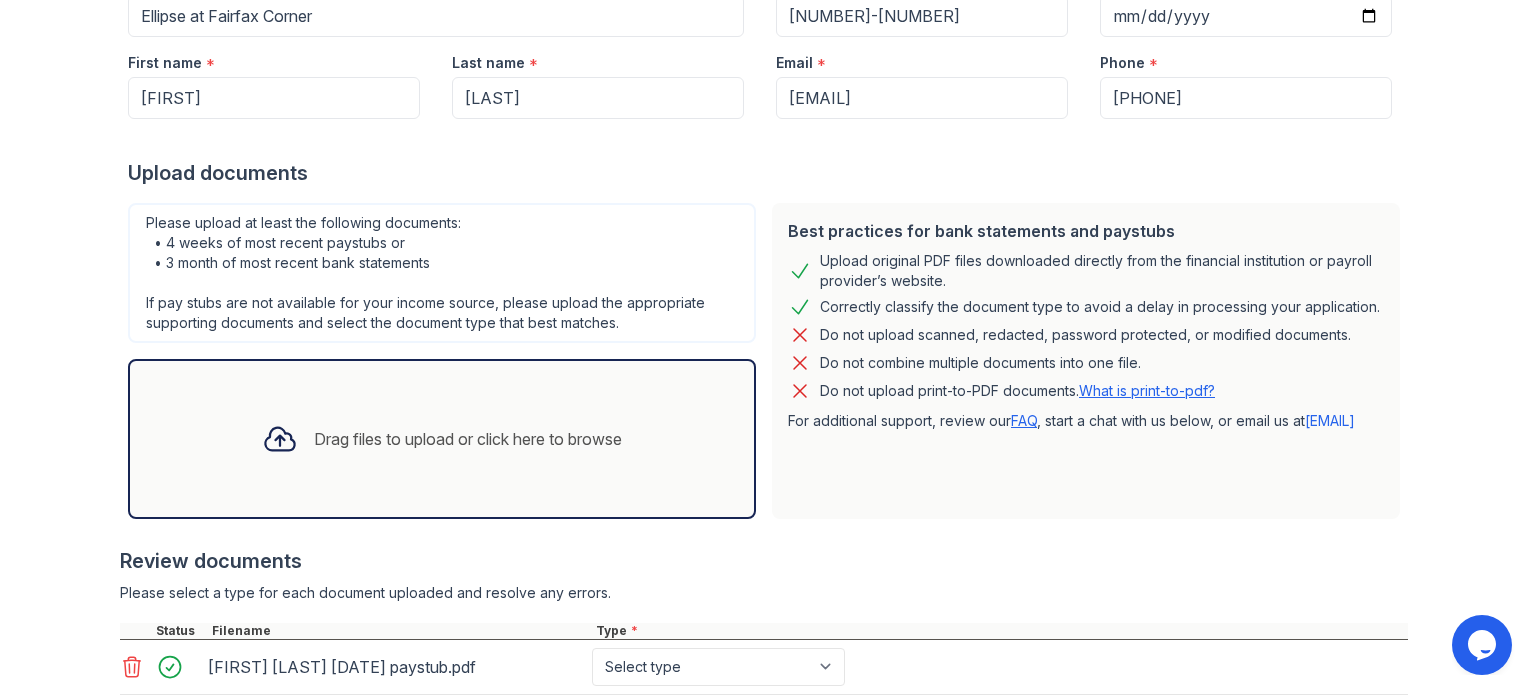 drag, startPoint x: 360, startPoint y: 420, endPoint x: 912, endPoint y: 507, distance: 558.8139 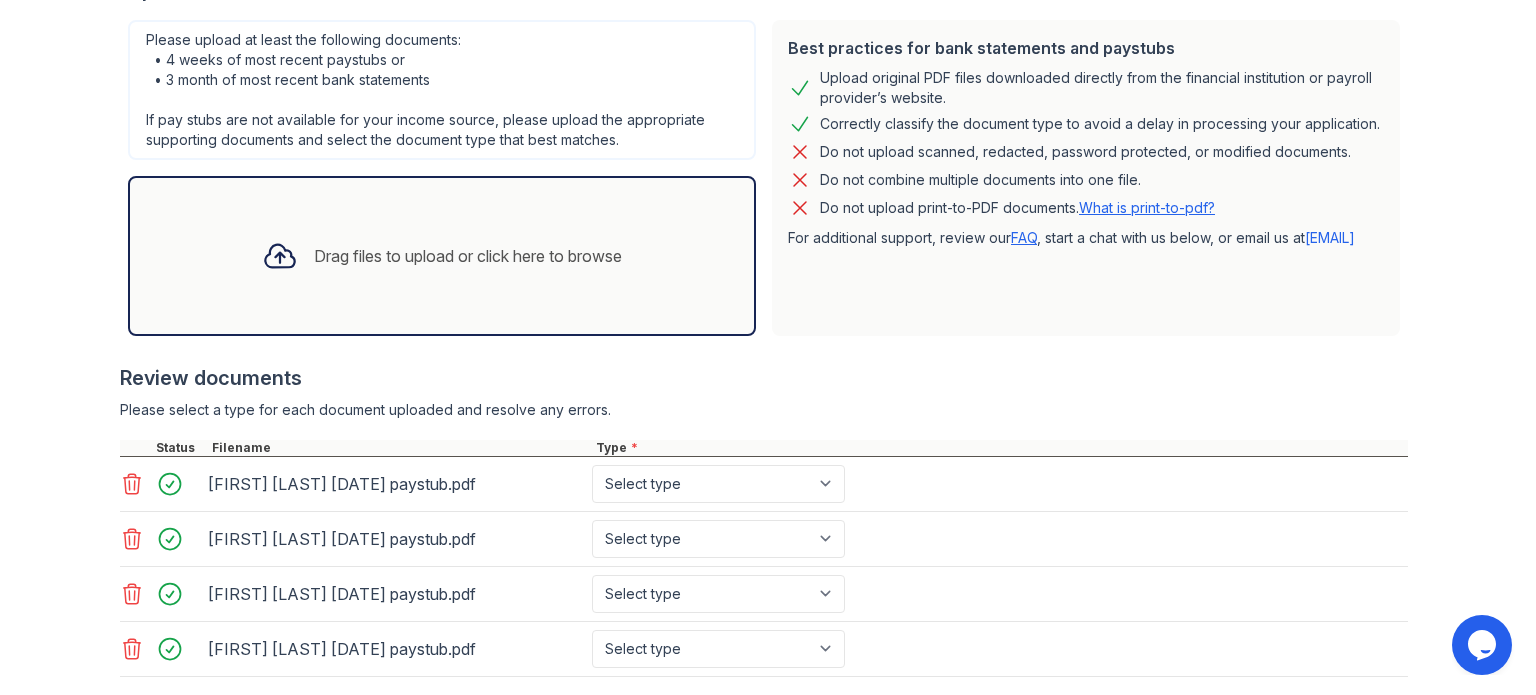 scroll, scrollTop: 440, scrollLeft: 0, axis: vertical 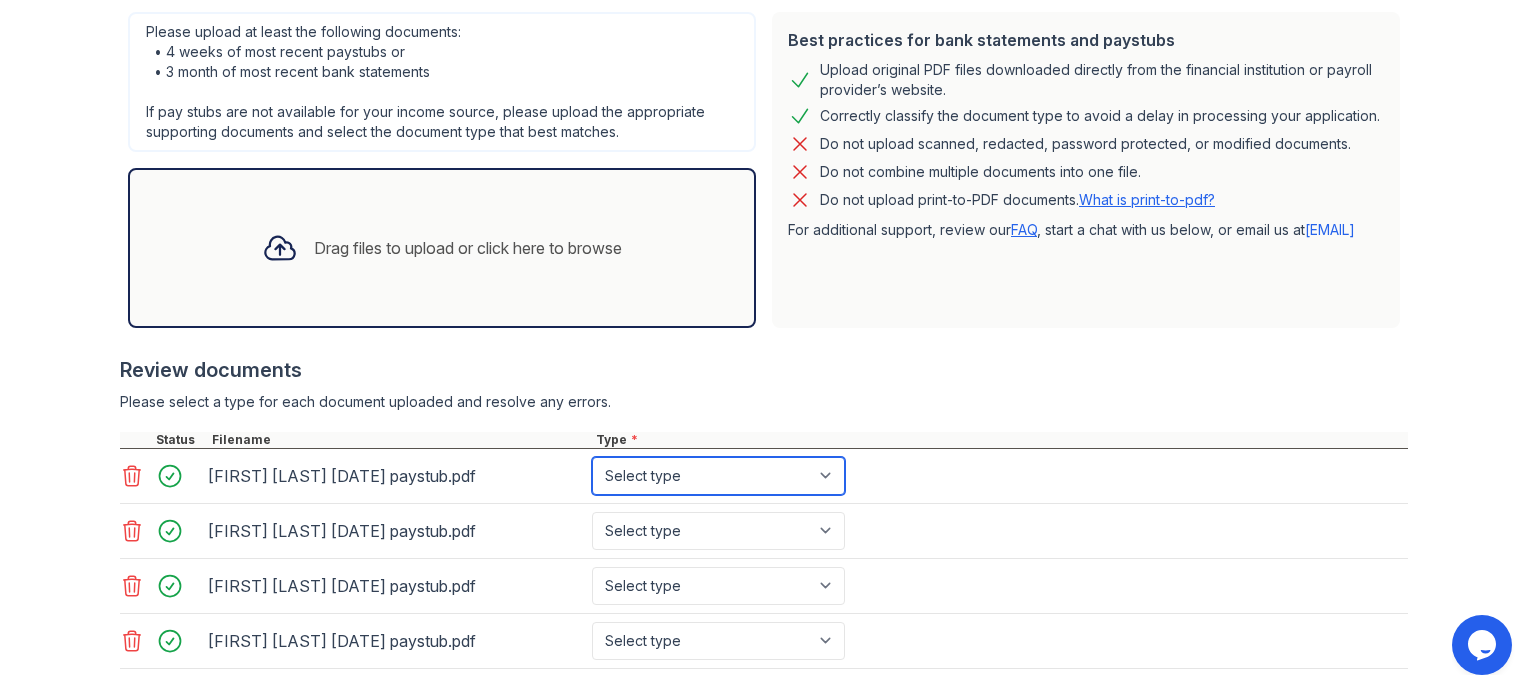 click on "Select type
Paystub
Bank Statement
Offer Letter
Tax Documents
Benefit Award Letter
Investment Account Statement
Other" at bounding box center [718, 476] 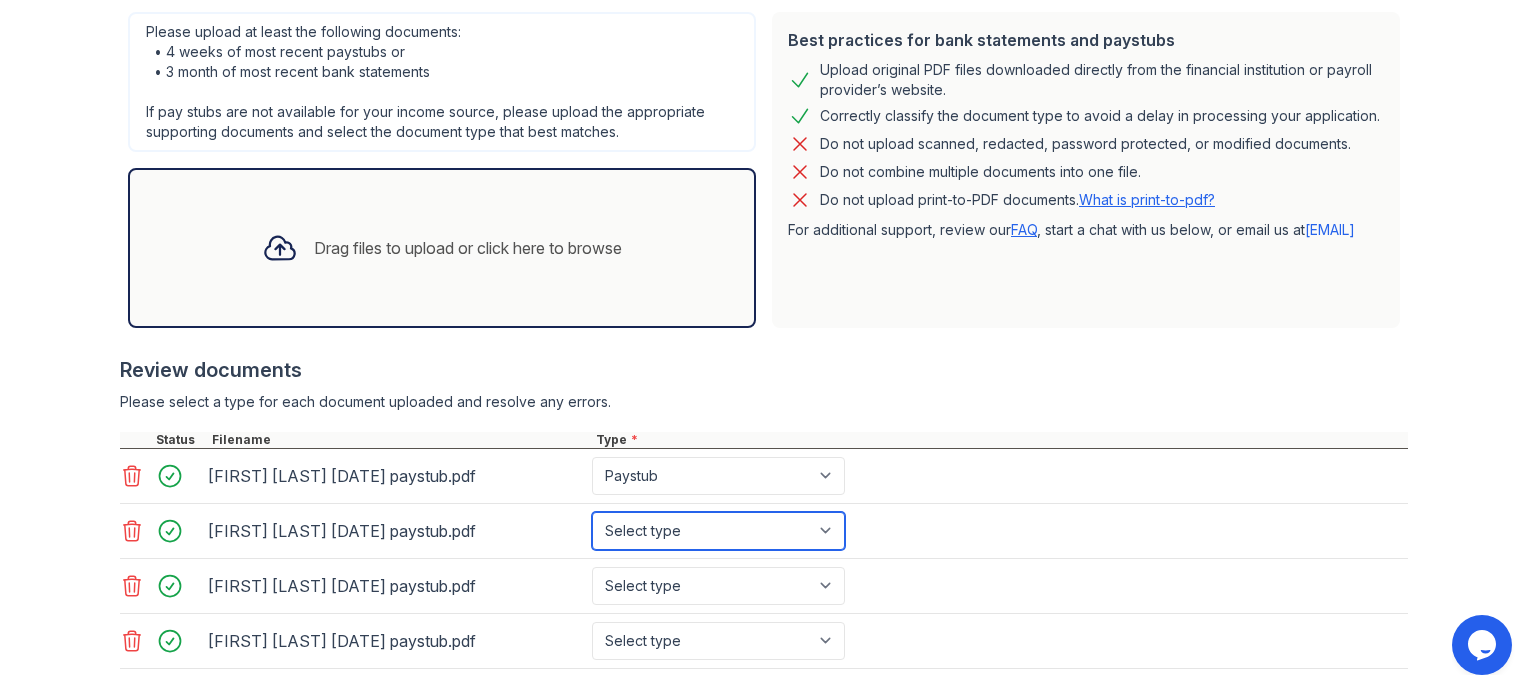 click on "Select type
Paystub
Bank Statement
Offer Letter
Tax Documents
Benefit Award Letter
Investment Account Statement
Other" at bounding box center (718, 531) 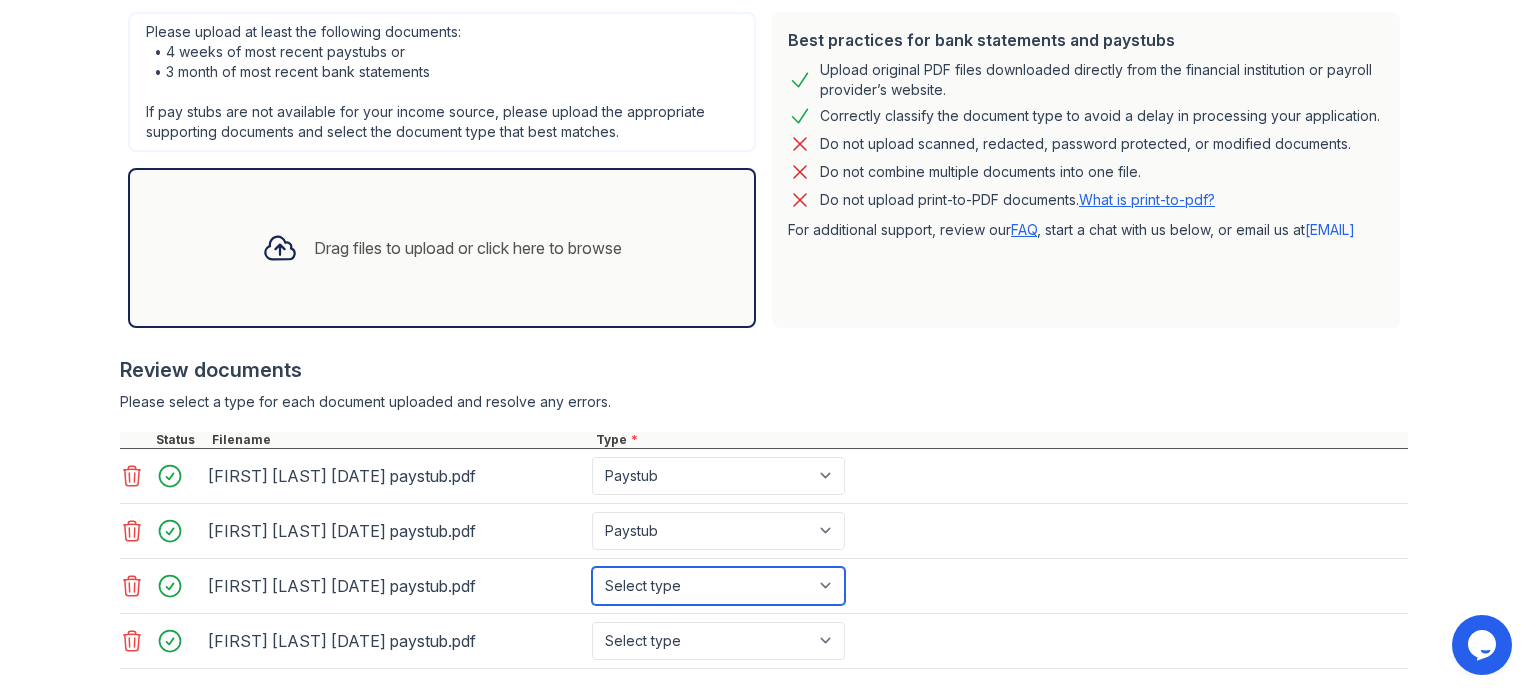 click on "Select type
Paystub
Bank Statement
Offer Letter
Tax Documents
Benefit Award Letter
Investment Account Statement
Other" at bounding box center [718, 586] 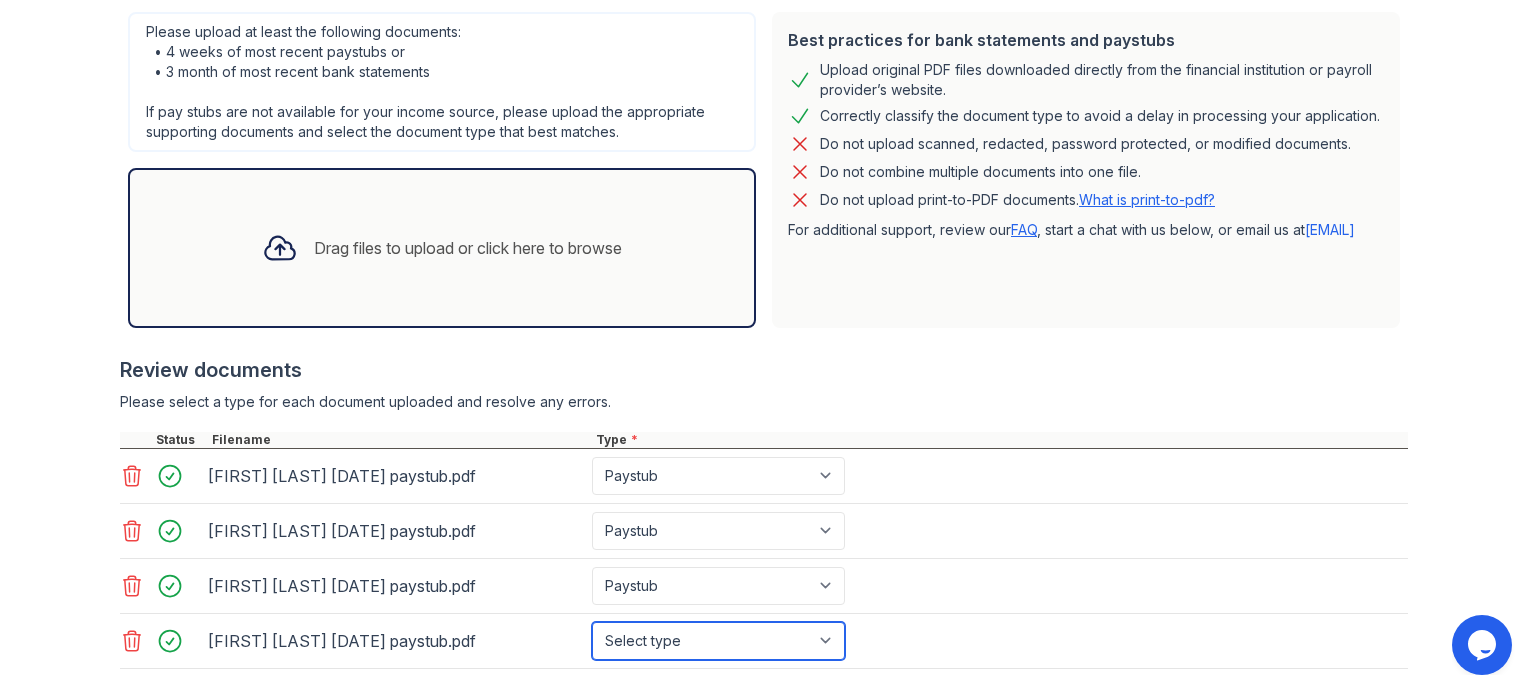 click on "Select type
Paystub
Bank Statement
Offer Letter
Tax Documents
Benefit Award Letter
Investment Account Statement
Other" at bounding box center (718, 641) 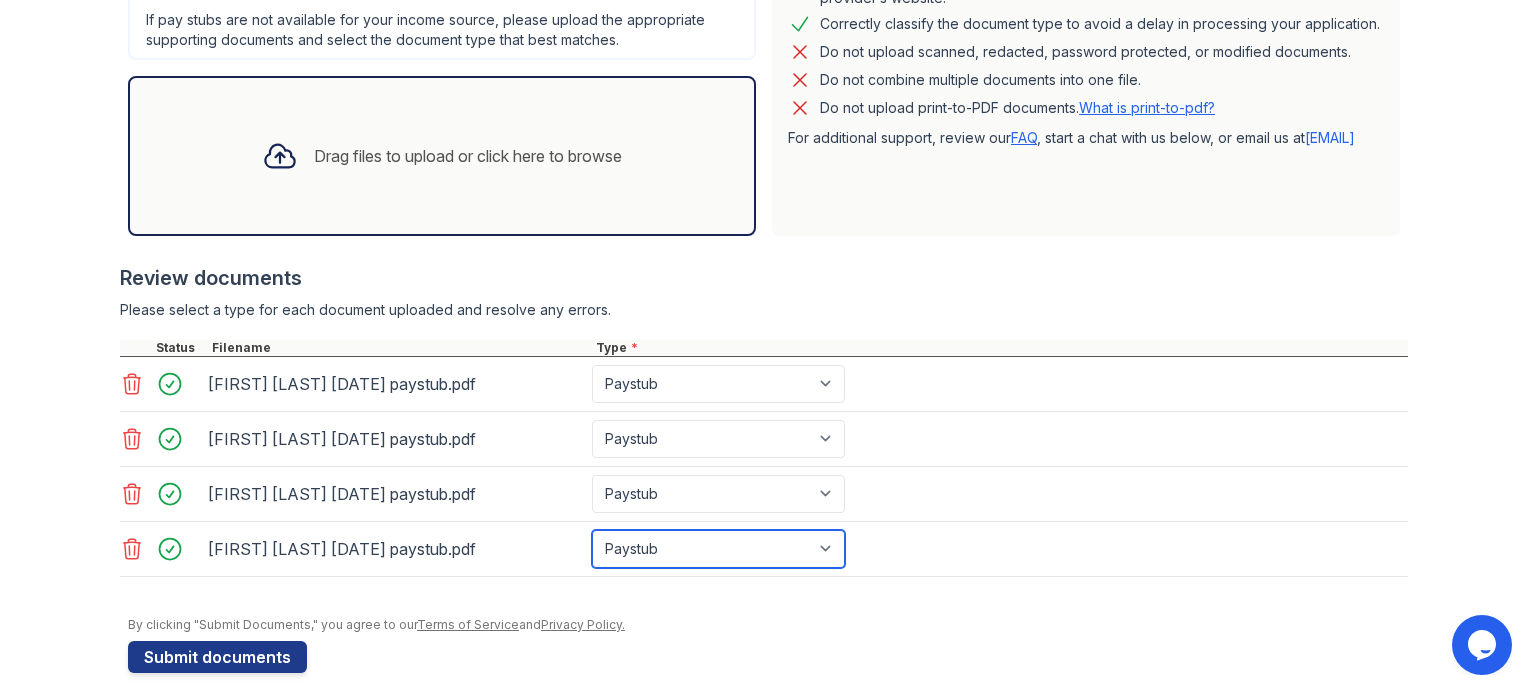scroll, scrollTop: 545, scrollLeft: 0, axis: vertical 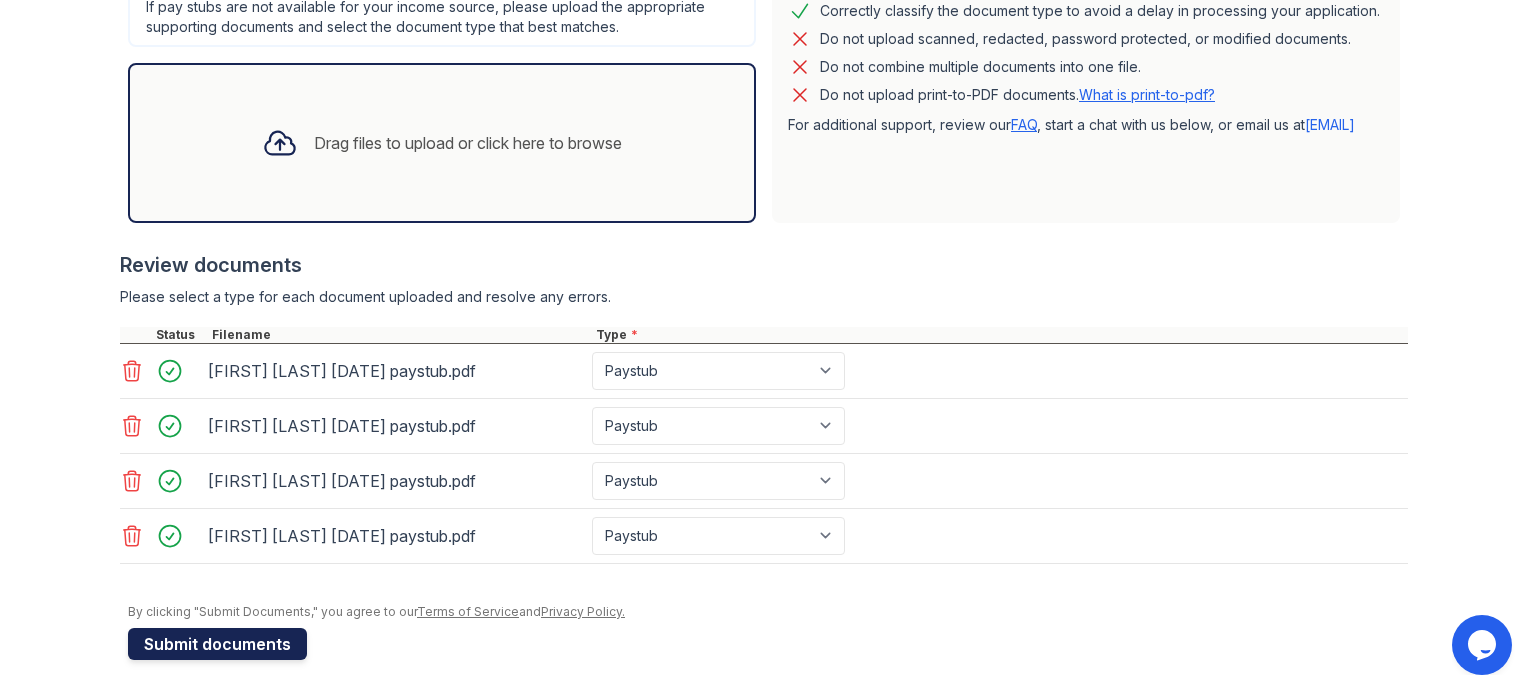 click on "Submit documents" at bounding box center (217, 644) 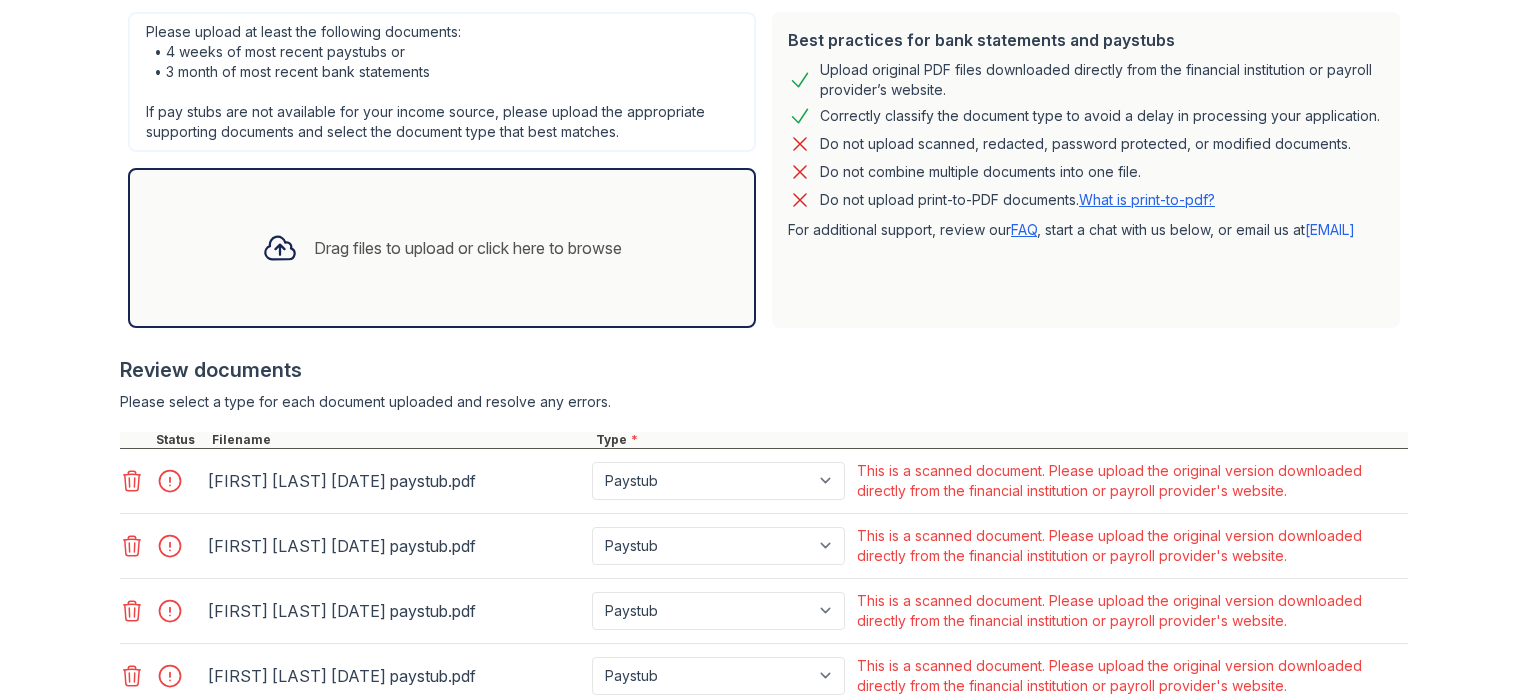 scroll, scrollTop: 497, scrollLeft: 0, axis: vertical 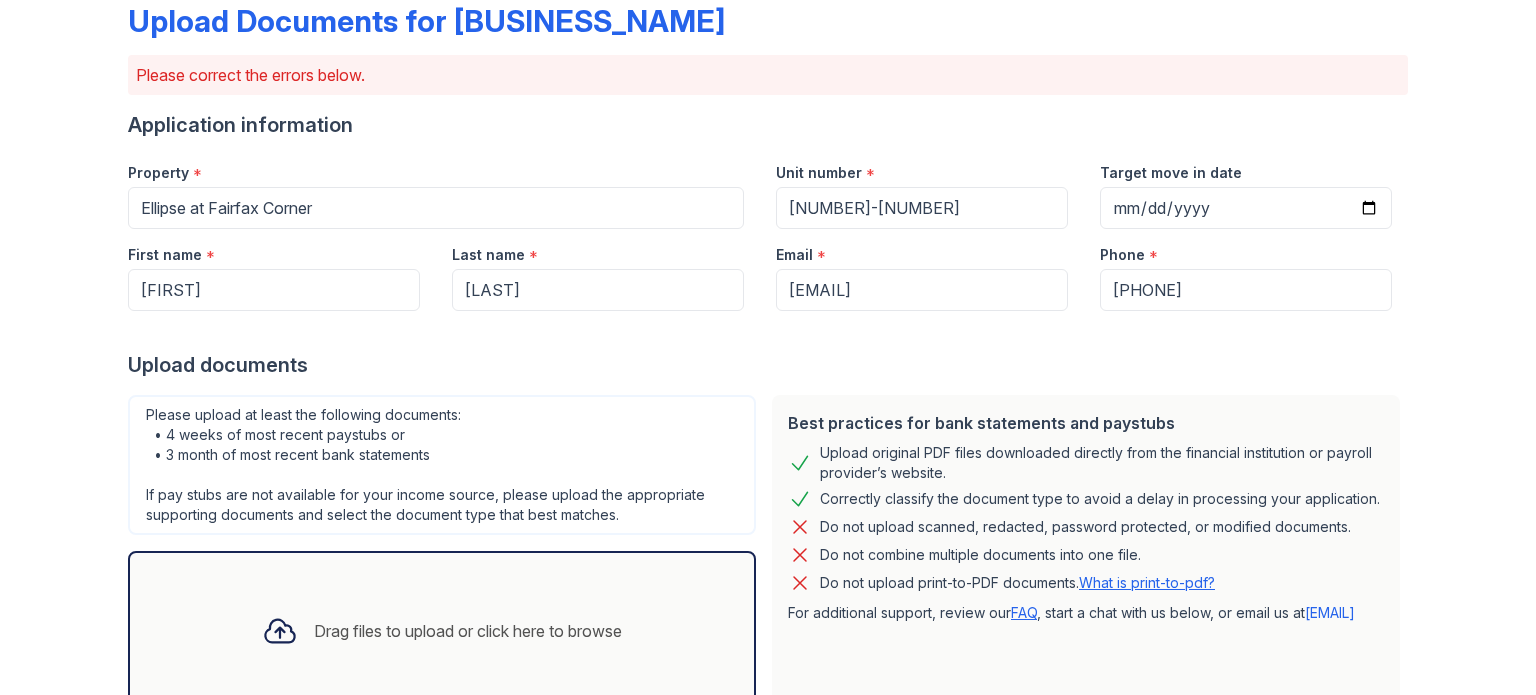 click on "What is print-to-pdf?" at bounding box center (1147, 582) 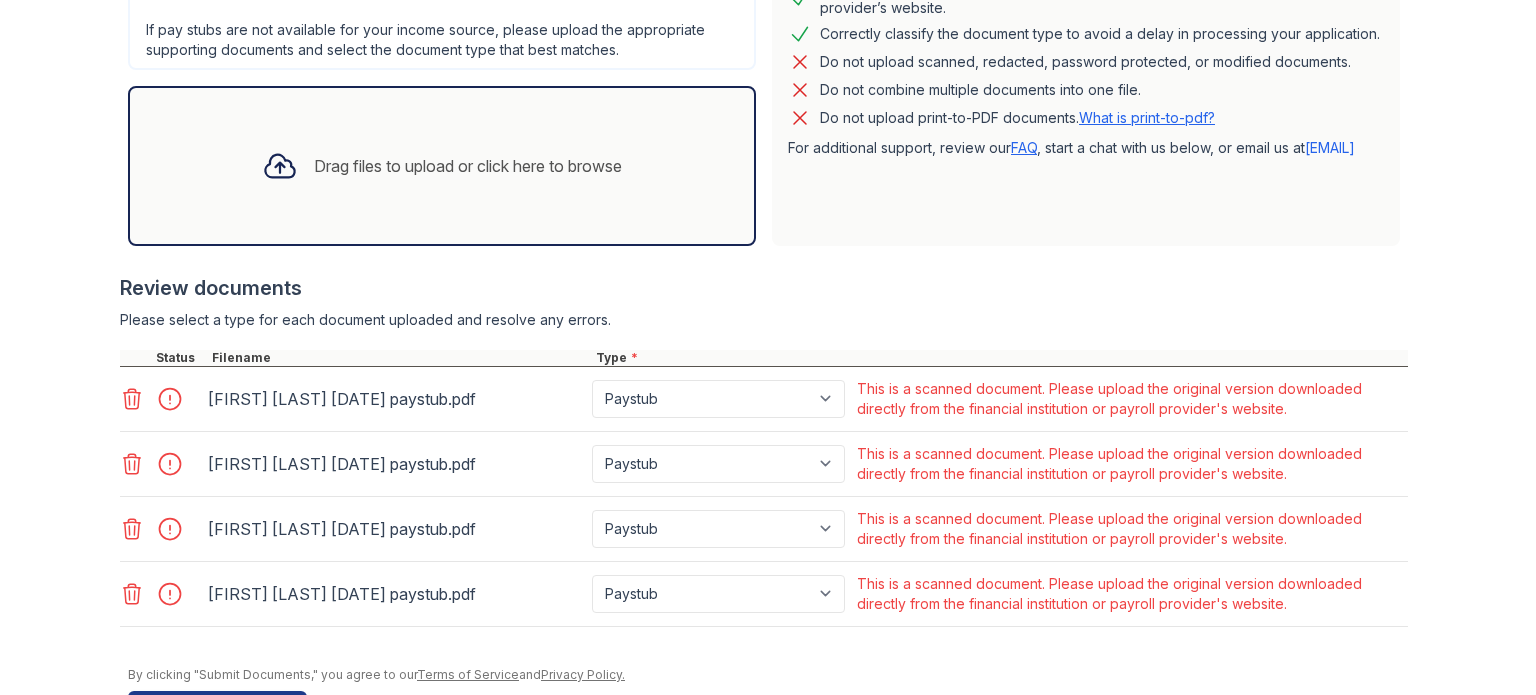 scroll, scrollTop: 576, scrollLeft: 0, axis: vertical 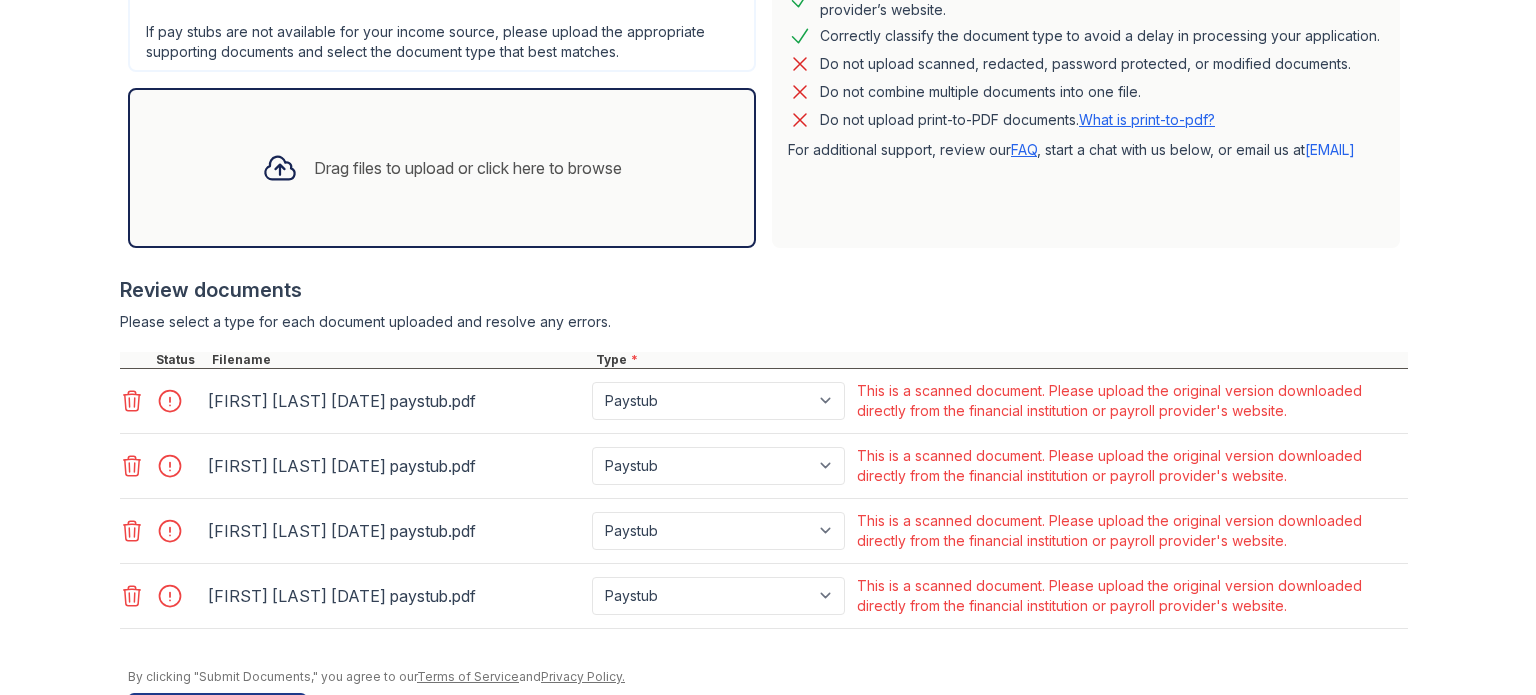 click at bounding box center (176, 401) 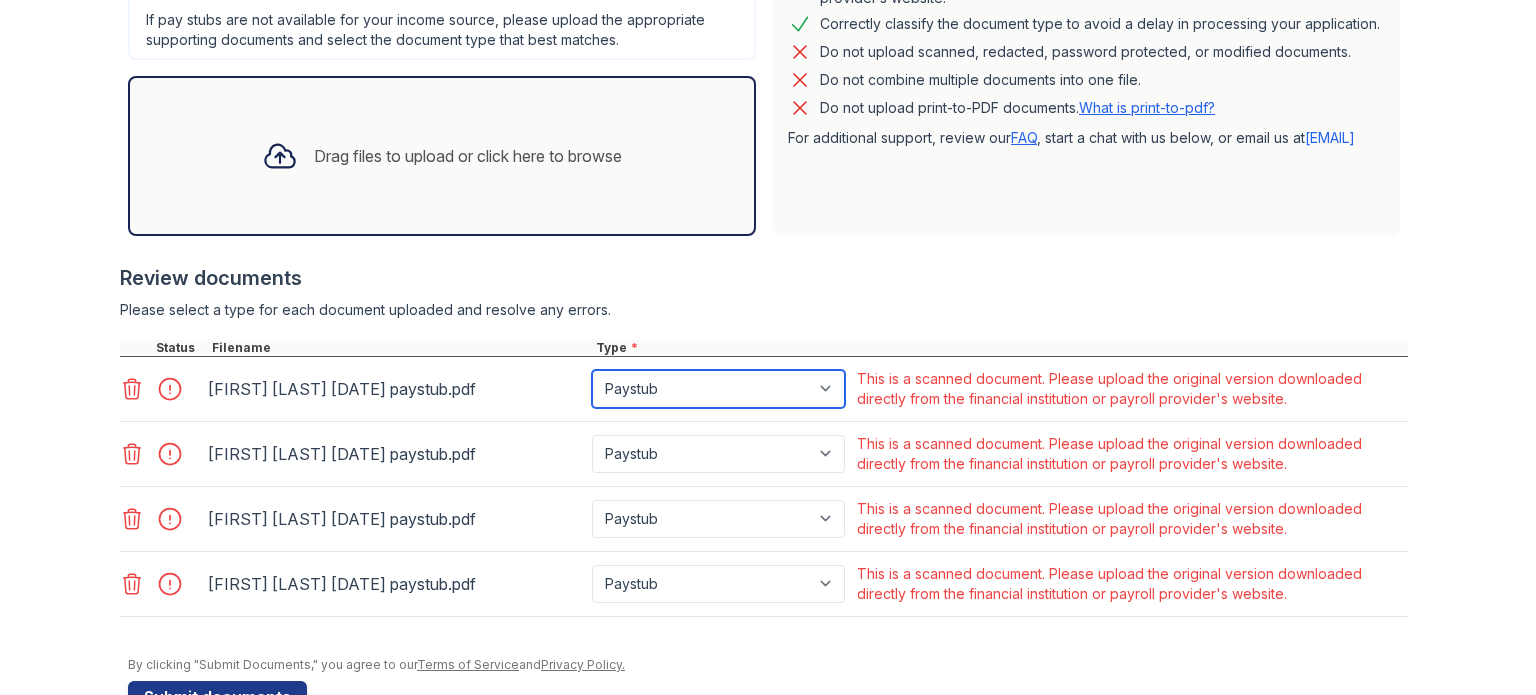 click on "Paystub
Bank Statement
Offer Letter
Tax Documents
Benefit Award Letter
Investment Account Statement
Other" at bounding box center (718, 389) 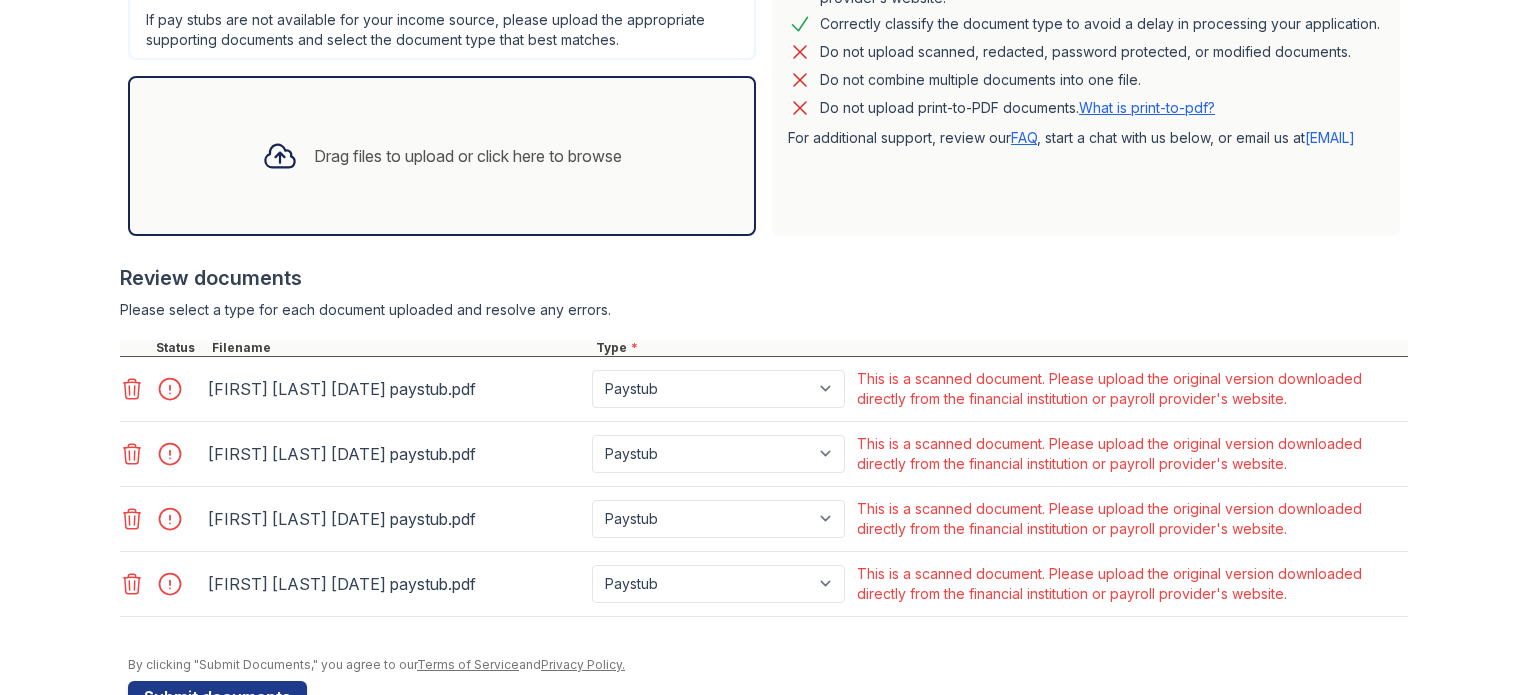 click on "This is a scanned document. Please upload the original version downloaded directly from the financial institution or payroll provider's website." at bounding box center (1130, 389) 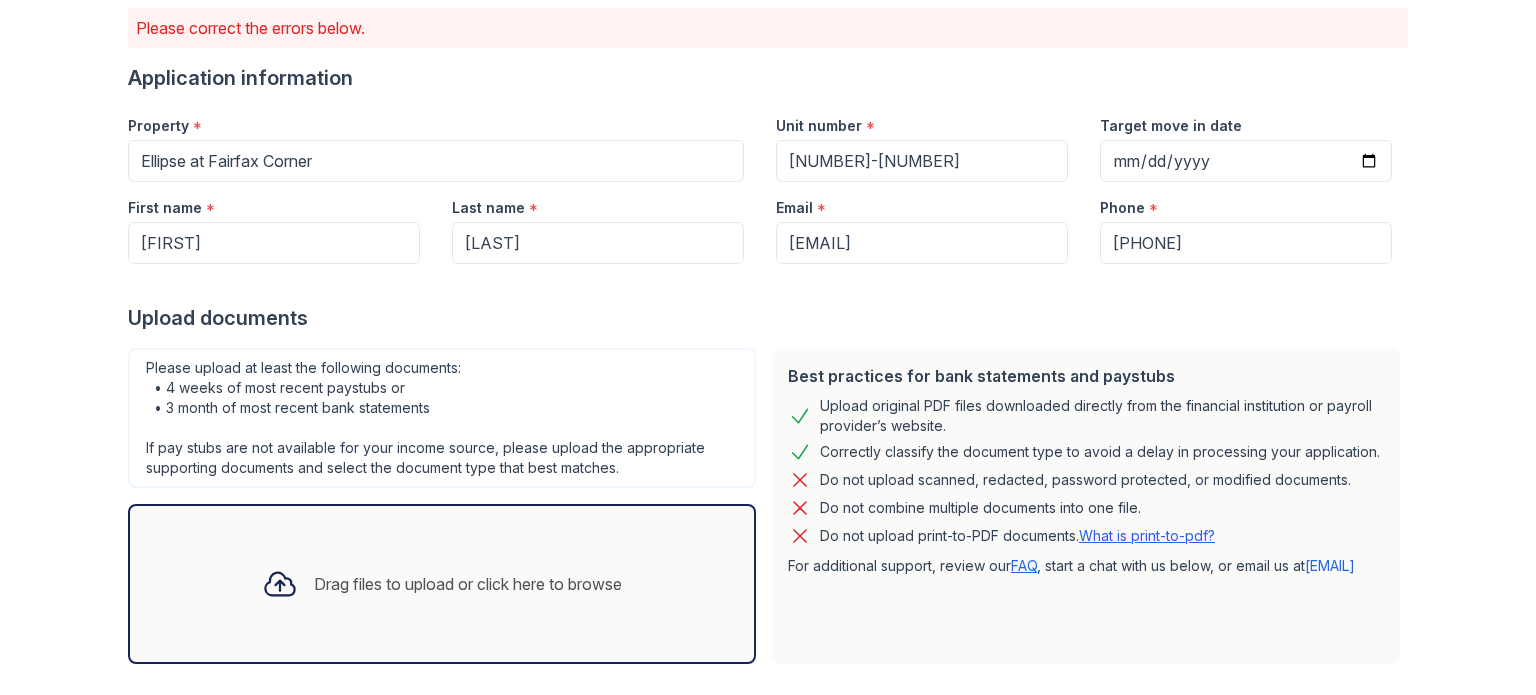 scroll, scrollTop: 156, scrollLeft: 0, axis: vertical 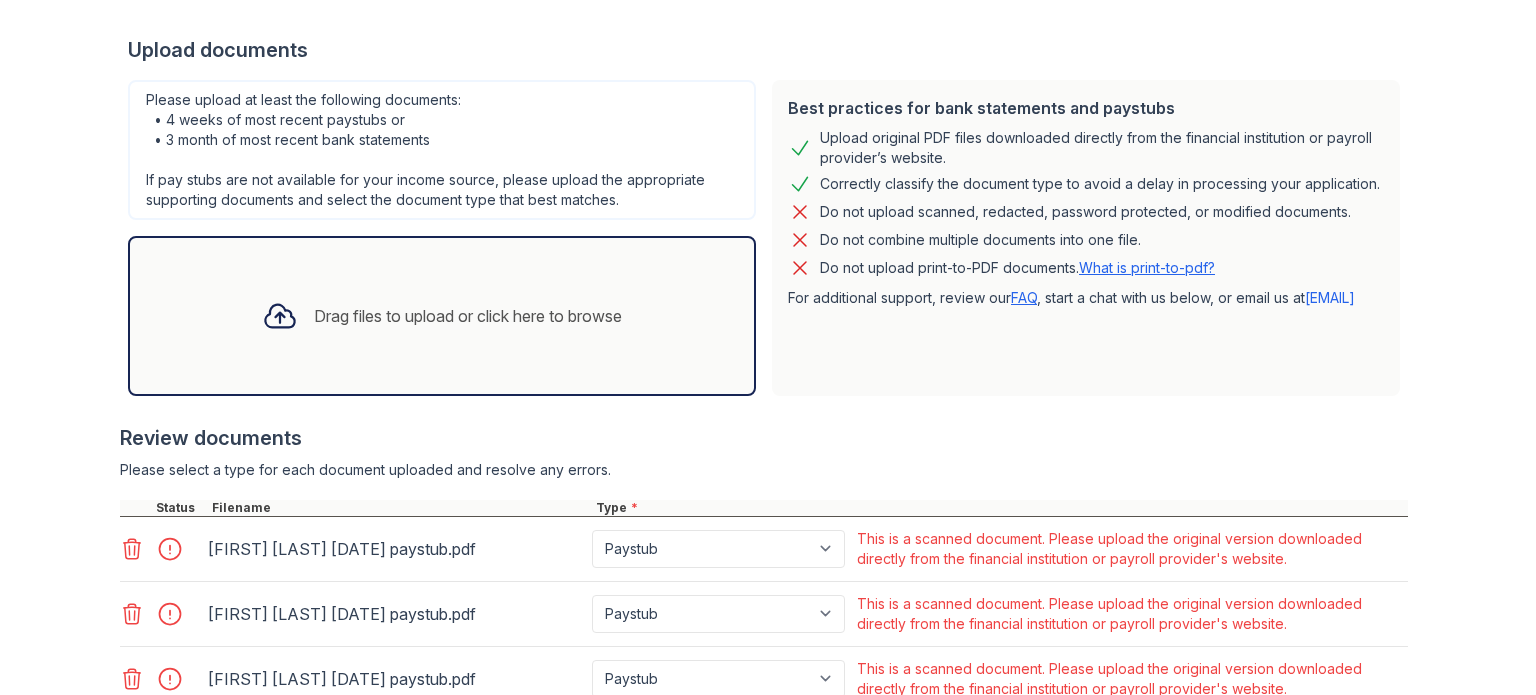 click 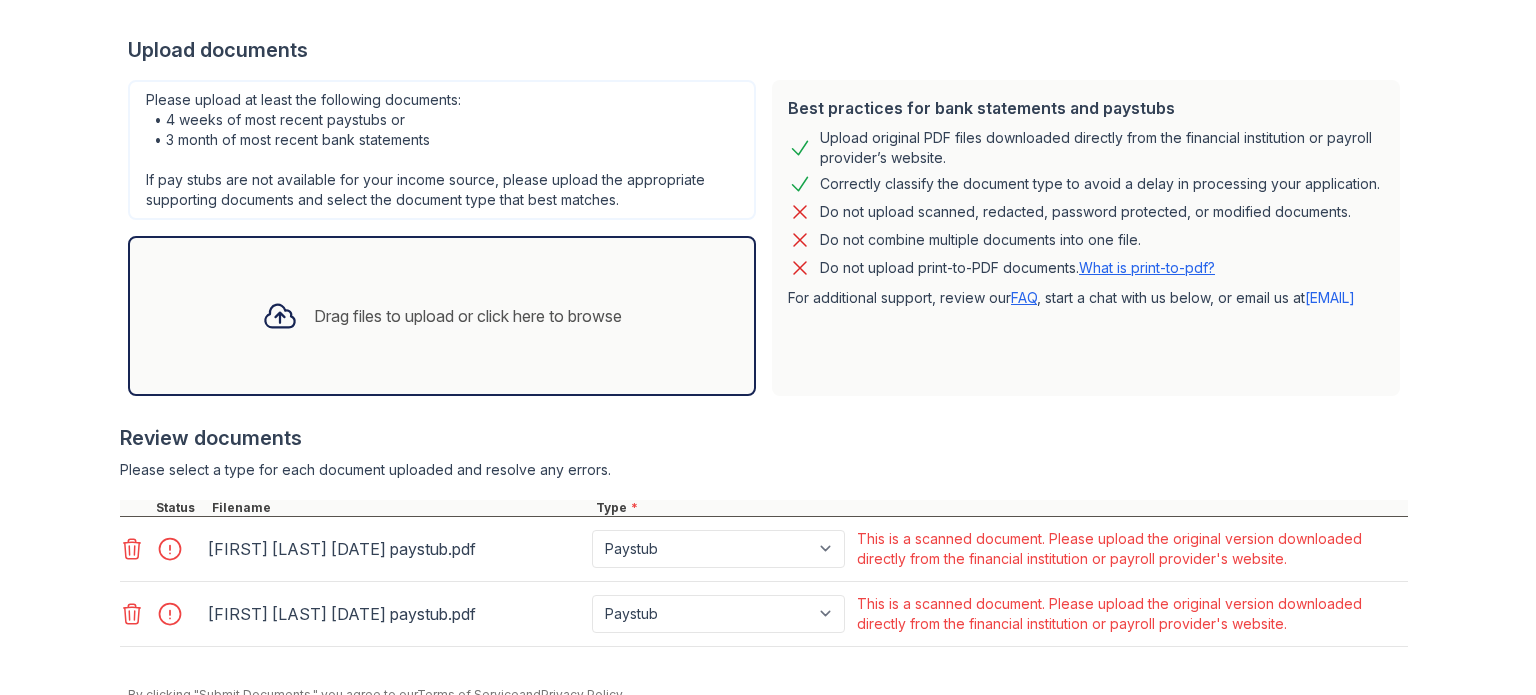 click 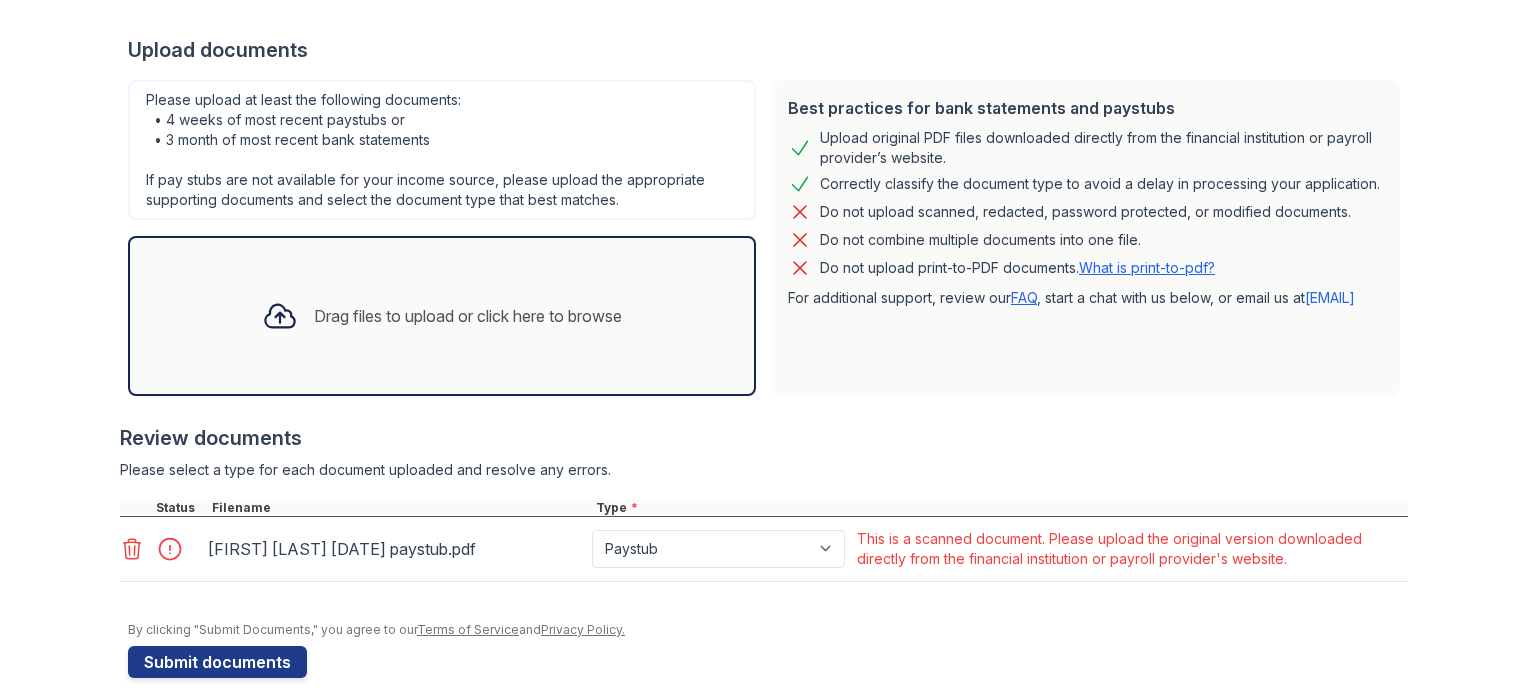 click 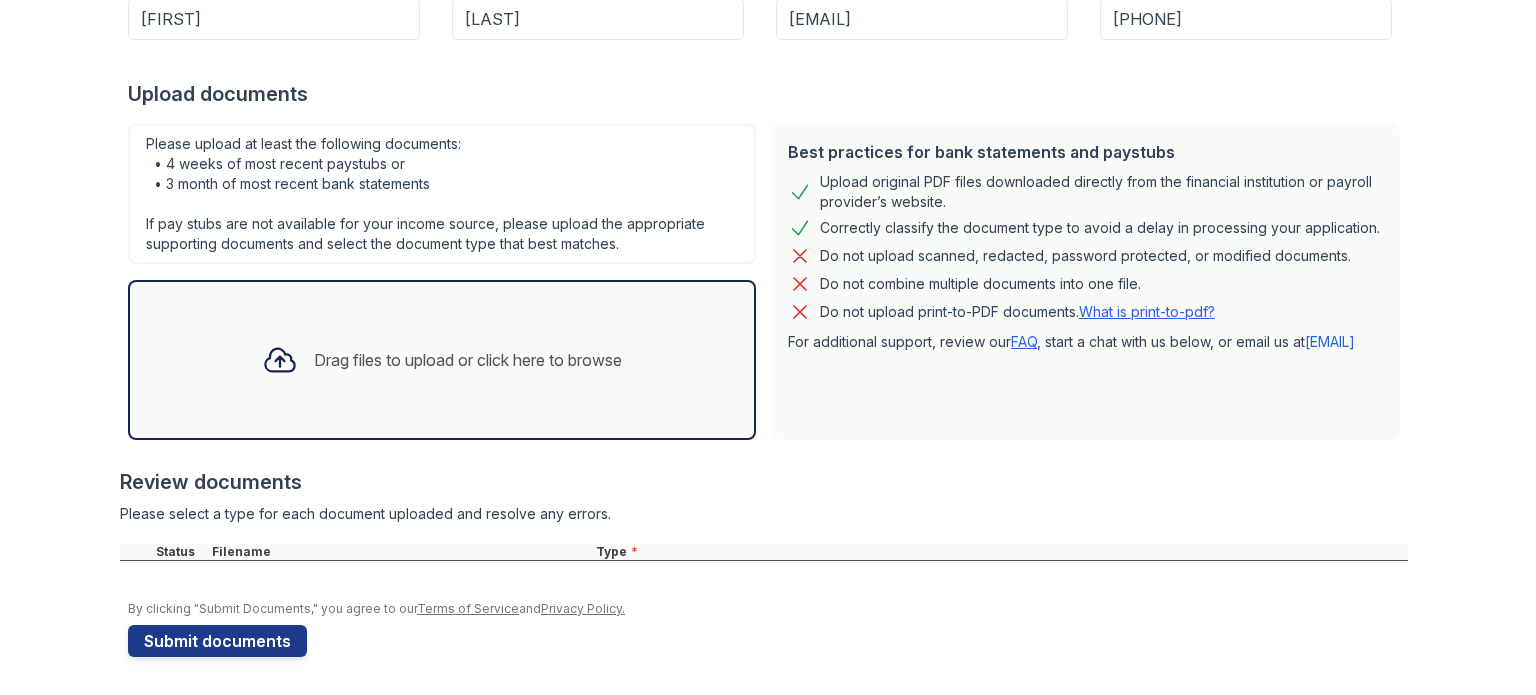 click on "FAQ" at bounding box center (1024, 341) 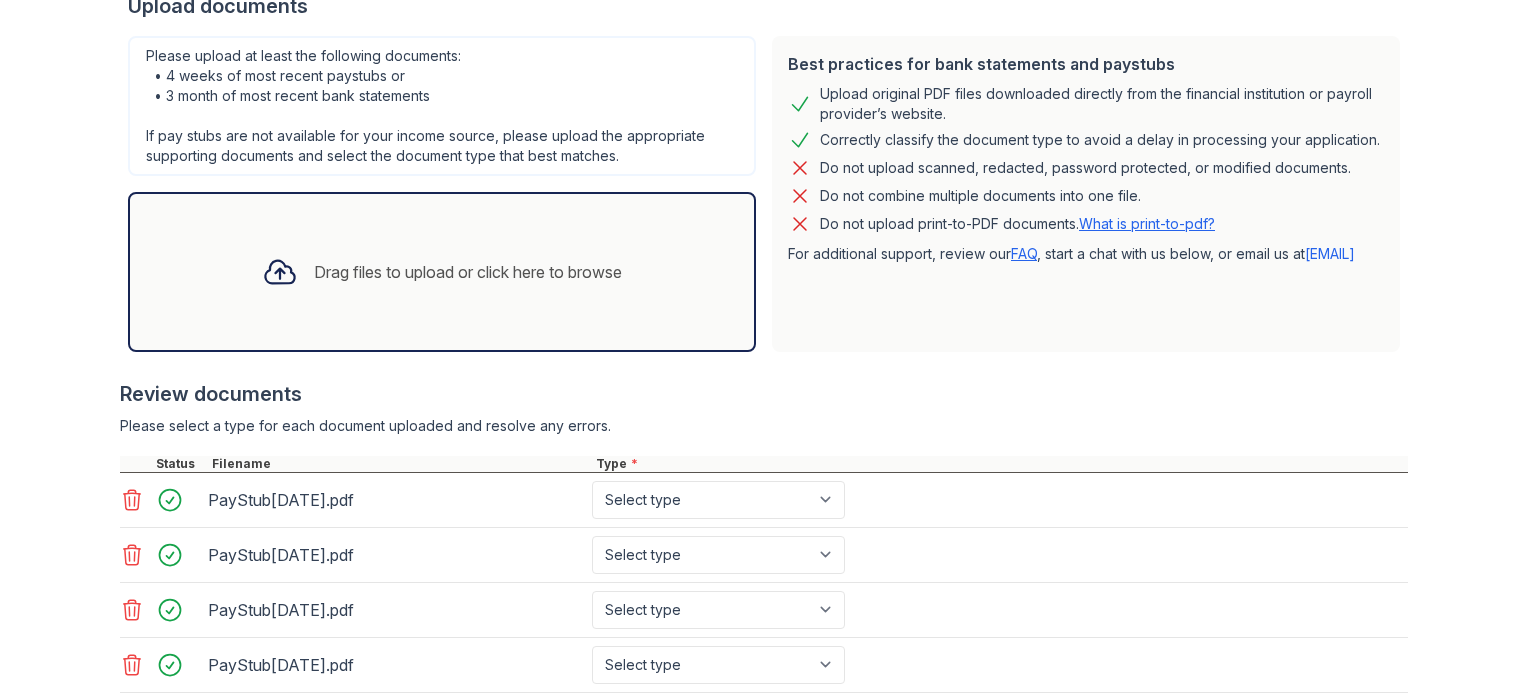 scroll, scrollTop: 474, scrollLeft: 0, axis: vertical 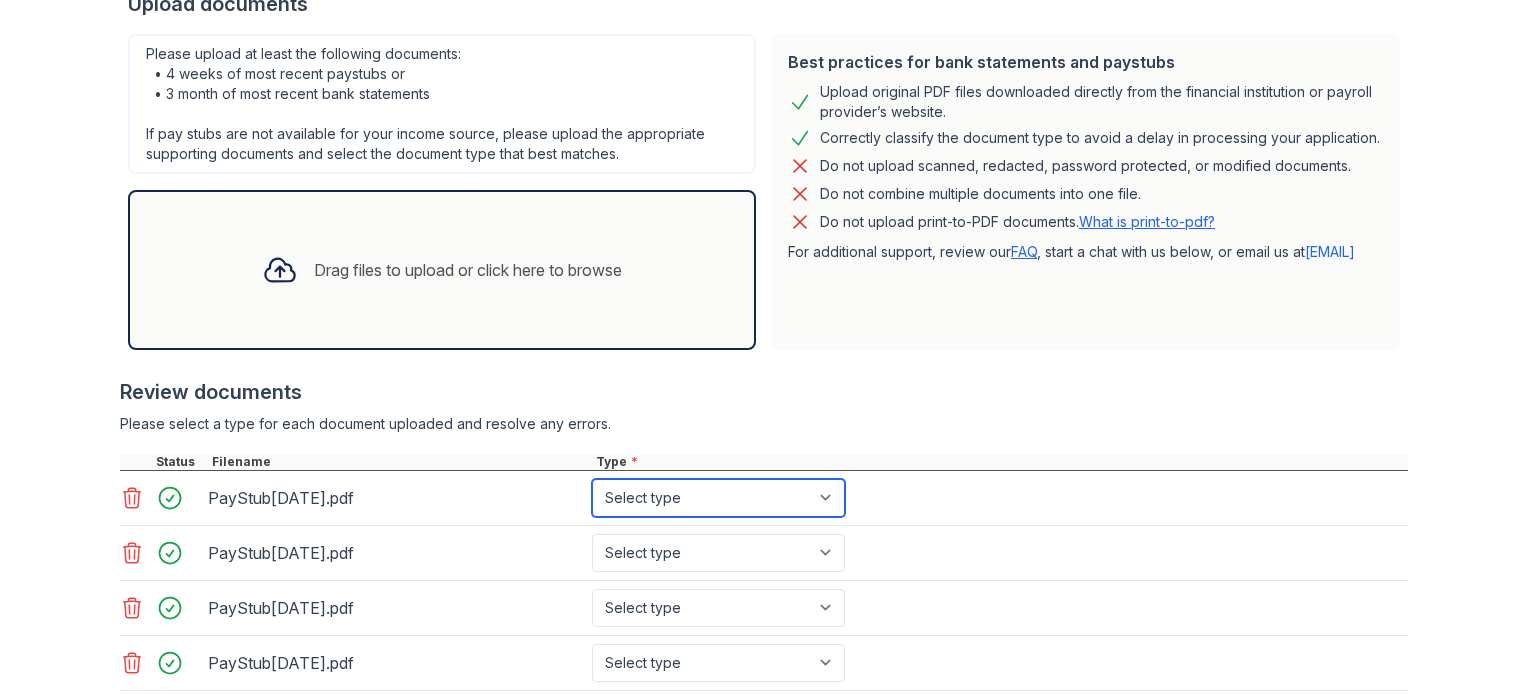 click on "Select type
Paystub
Bank Statement
Offer Letter
Tax Documents
Benefit Award Letter
Investment Account Statement
Other" at bounding box center (718, 498) 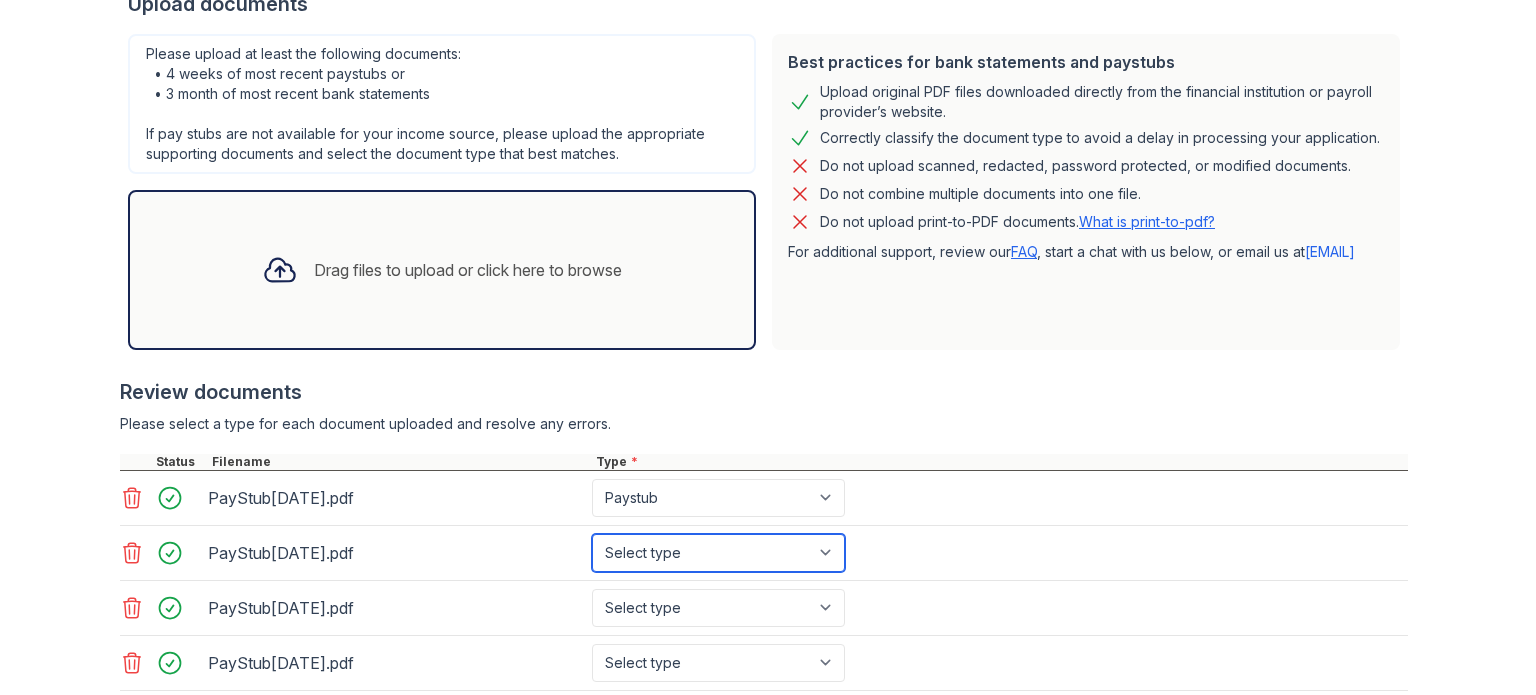 click on "Select type
Paystub
Bank Statement
Offer Letter
Tax Documents
Benefit Award Letter
Investment Account Statement
Other" at bounding box center [718, 553] 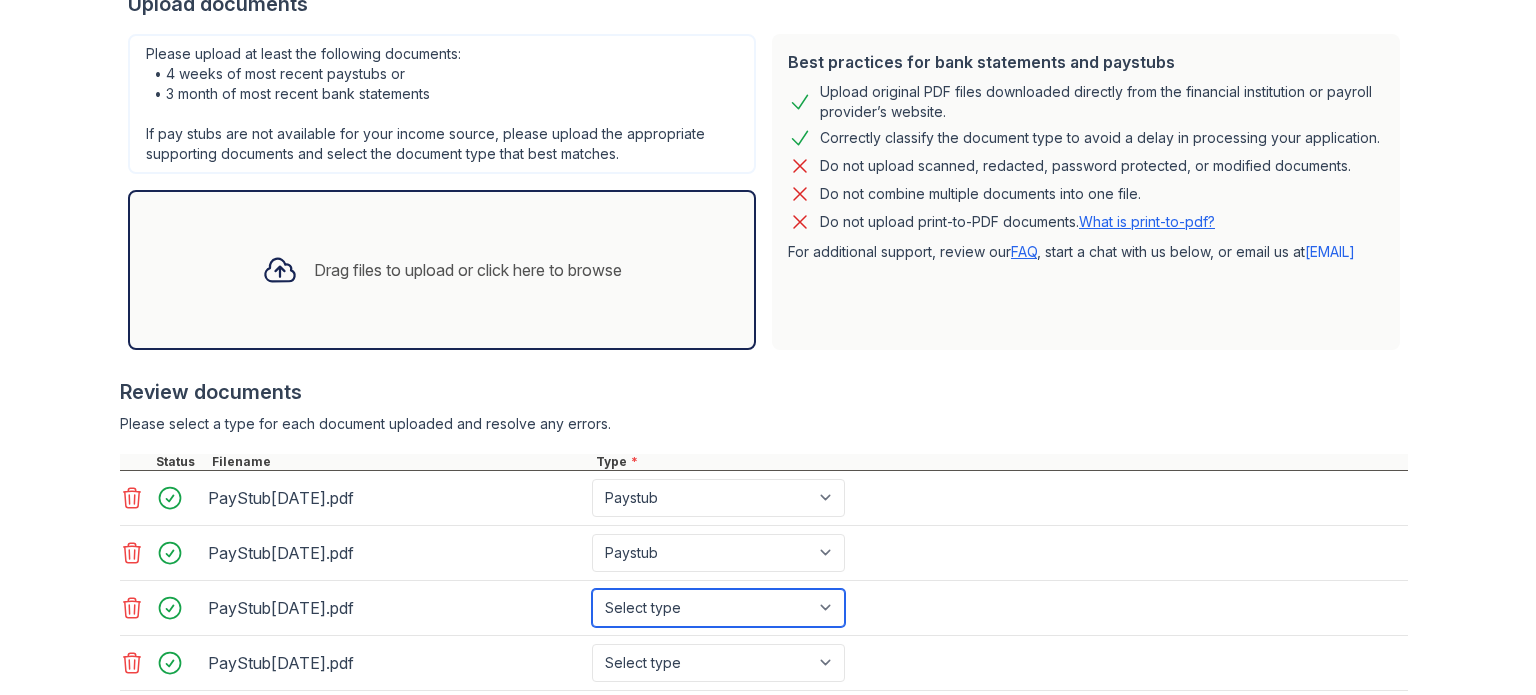 click on "Select type
Paystub
Bank Statement
Offer Letter
Tax Documents
Benefit Award Letter
Investment Account Statement
Other" at bounding box center [718, 608] 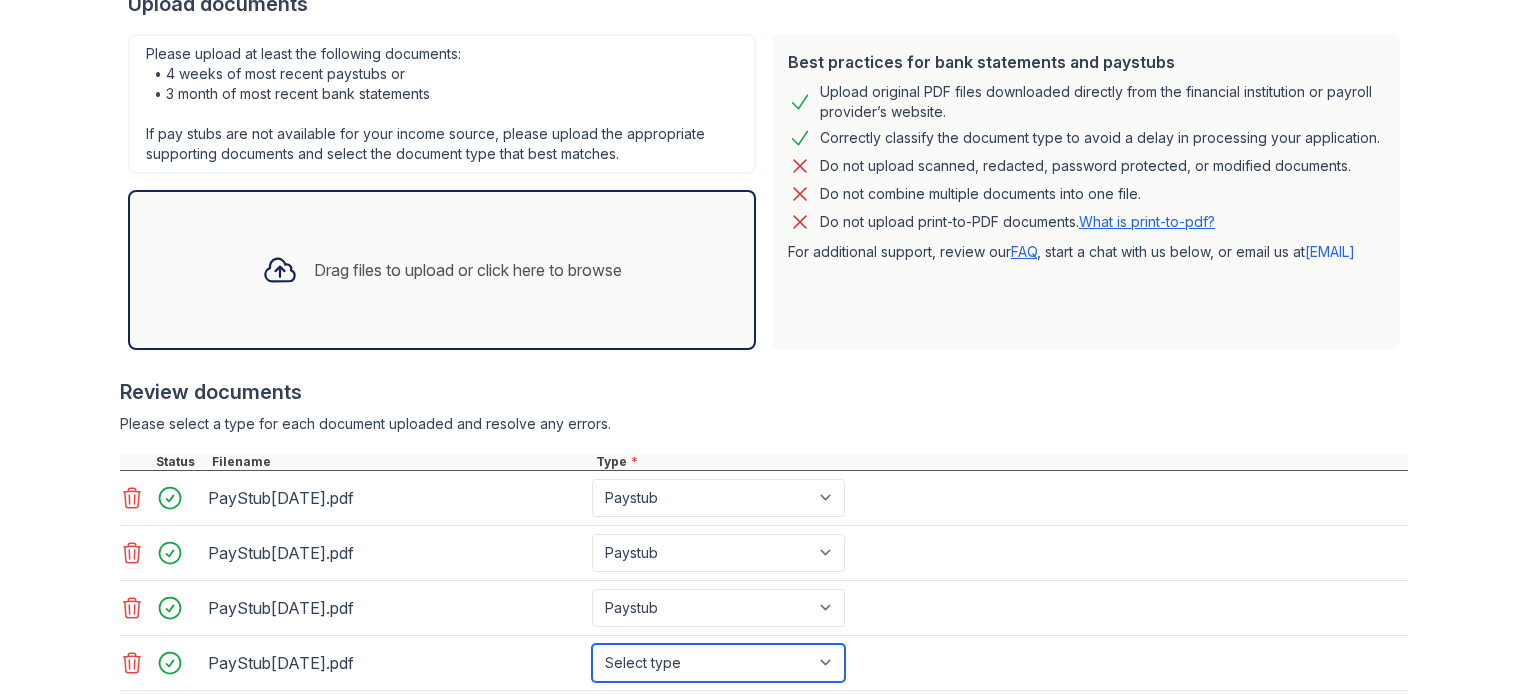 click on "Select type
Paystub
Bank Statement
Offer Letter
Tax Documents
Benefit Award Letter
Investment Account Statement
Other" at bounding box center (718, 663) 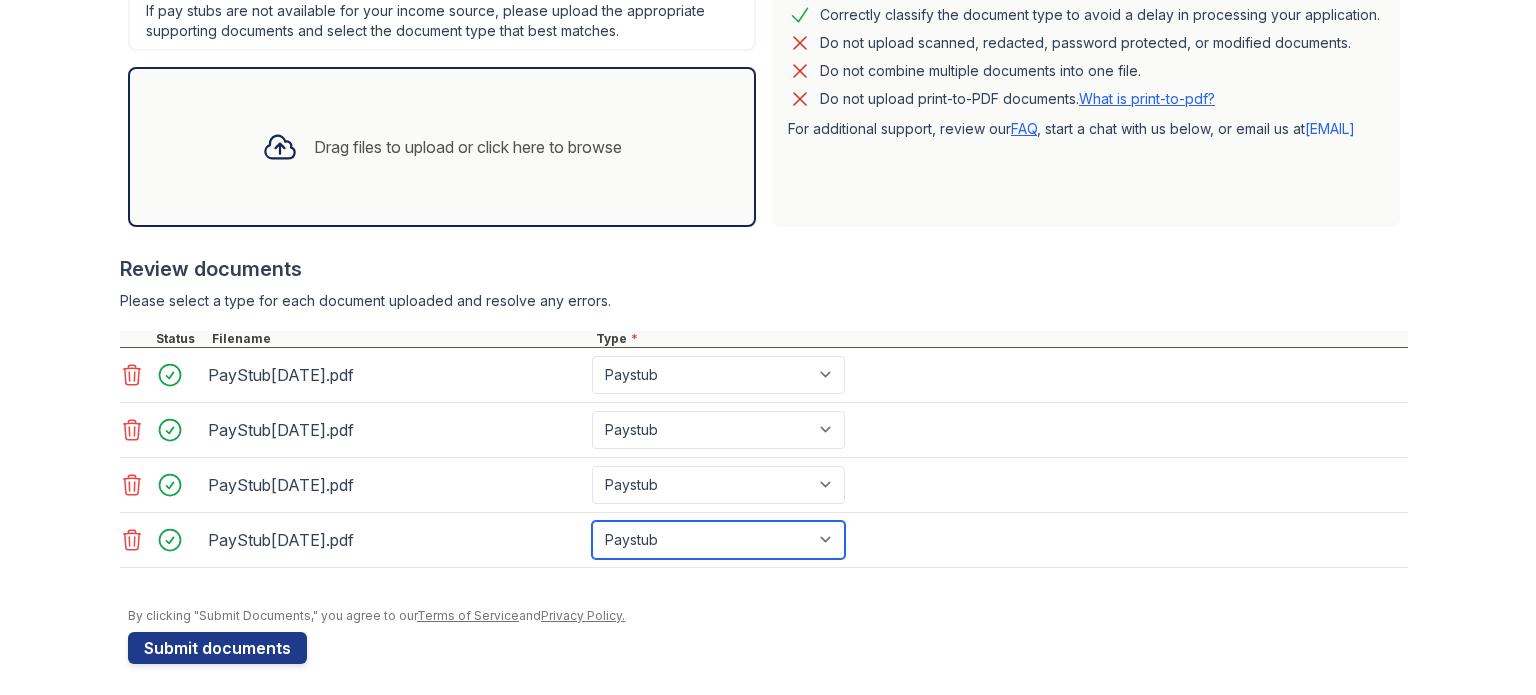 scroll, scrollTop: 601, scrollLeft: 0, axis: vertical 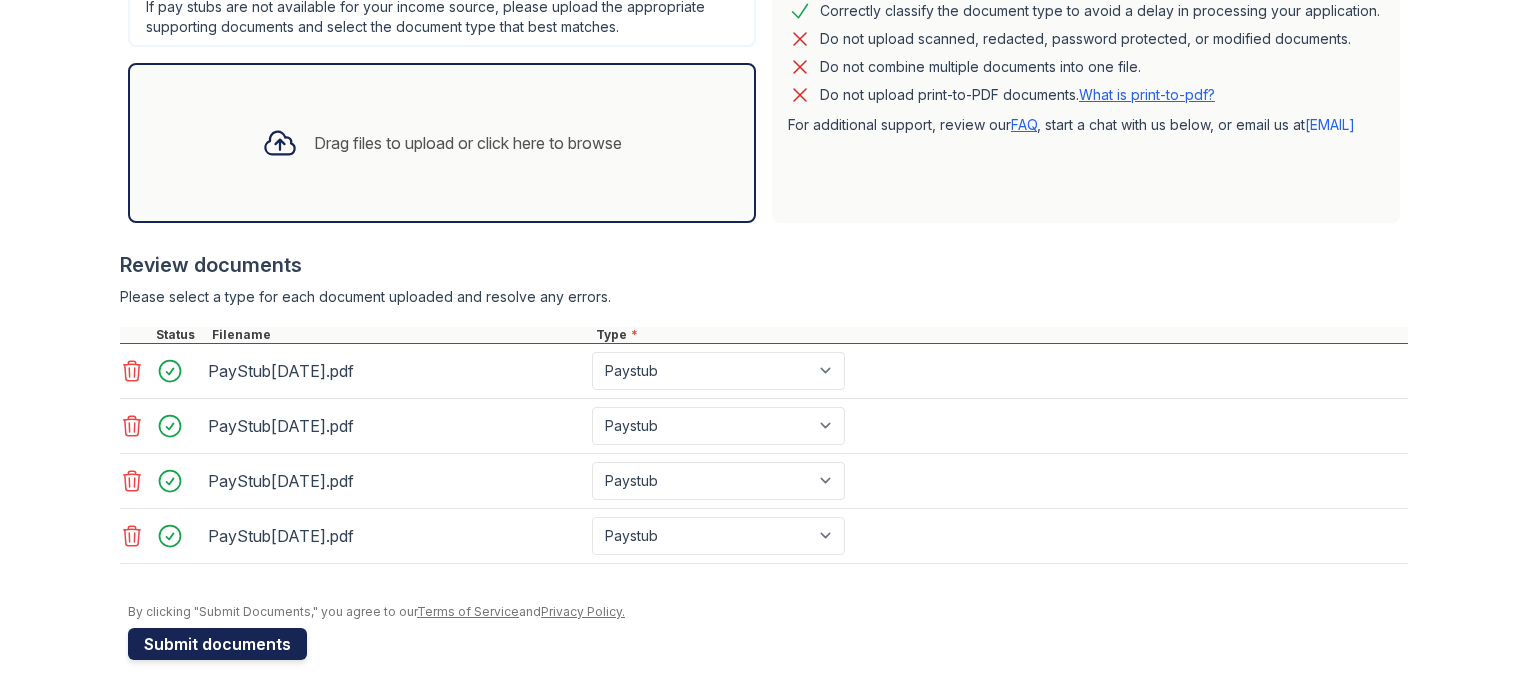 click on "Submit documents" at bounding box center (217, 644) 